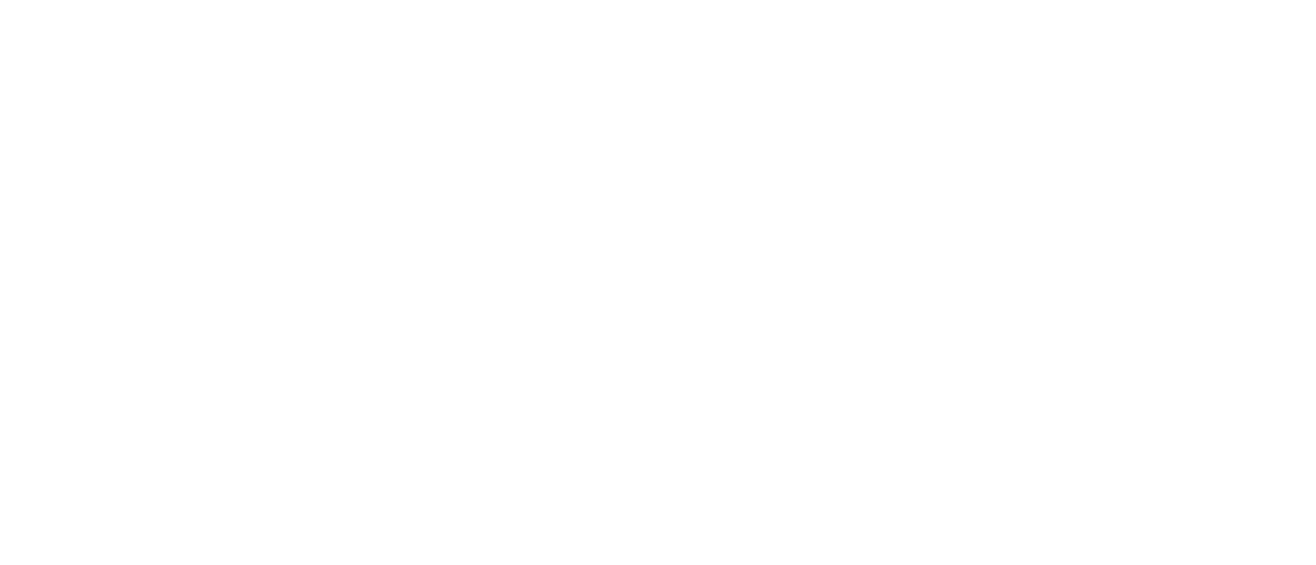 scroll, scrollTop: 0, scrollLeft: 0, axis: both 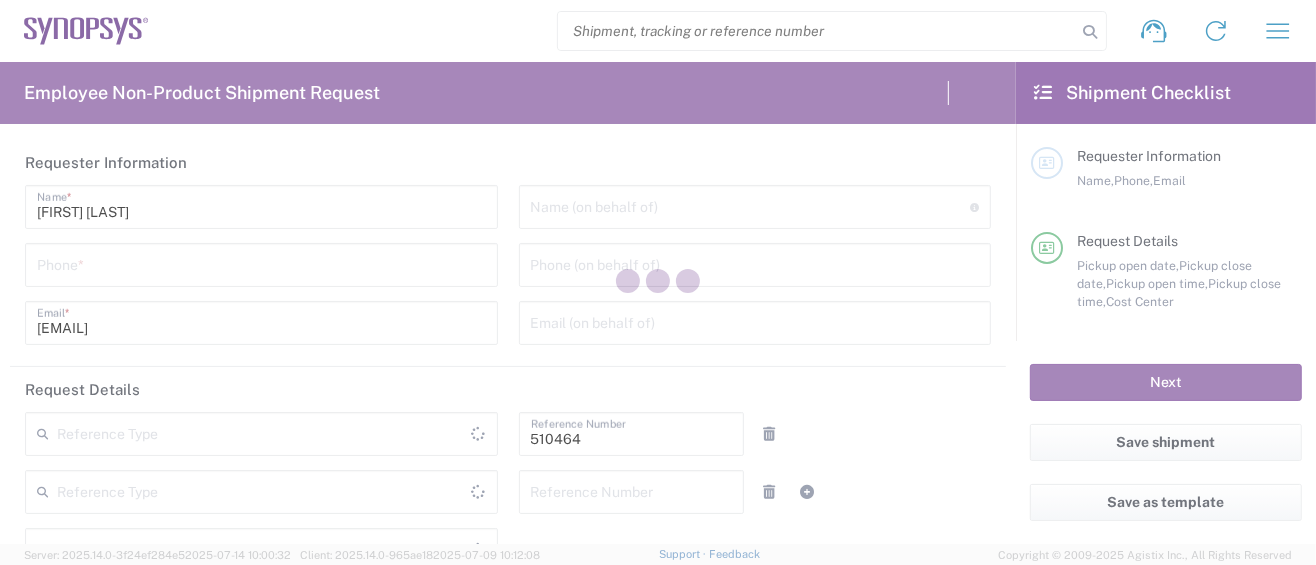 type on "Department" 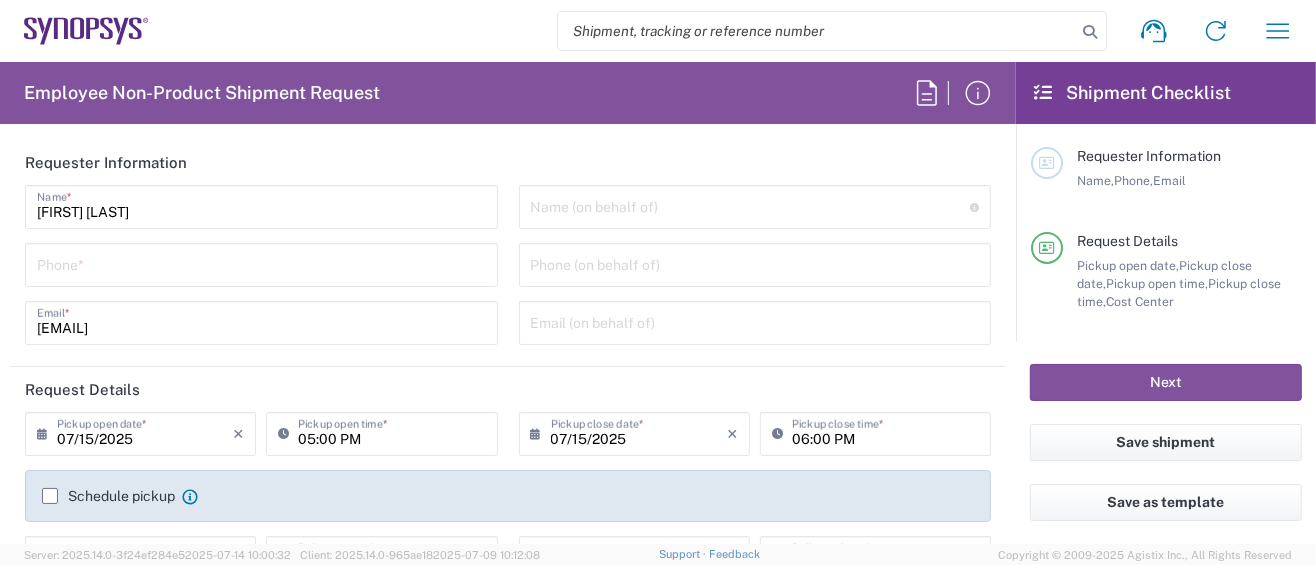 type on "US01, SG, MSIP2, R&D 510464" 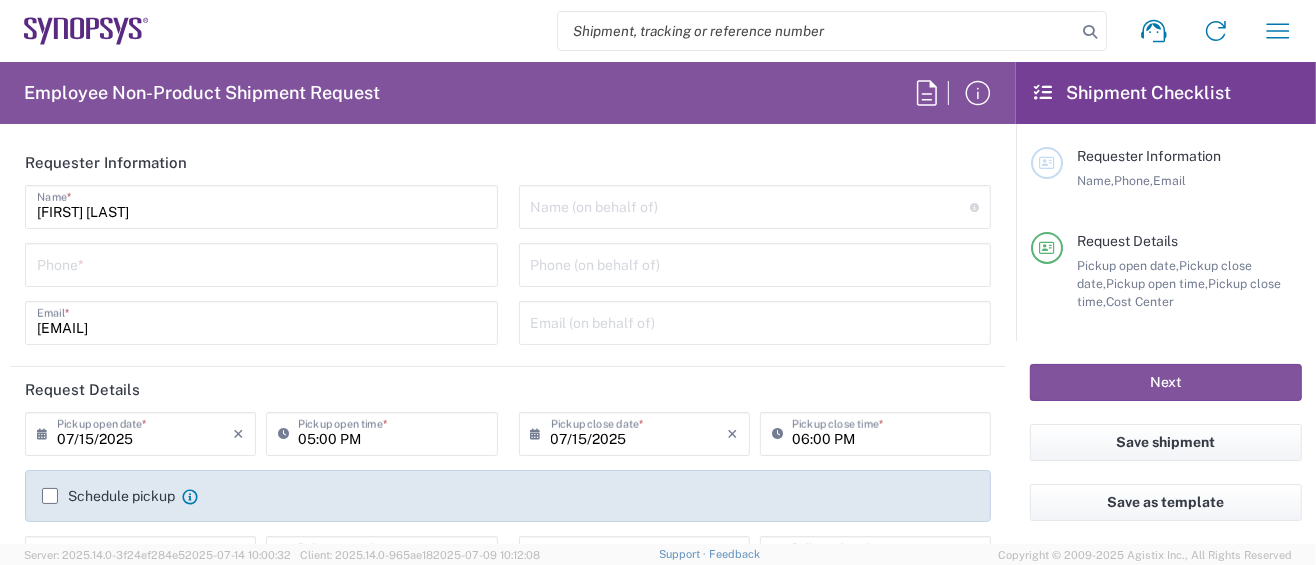 click at bounding box center [261, 263] 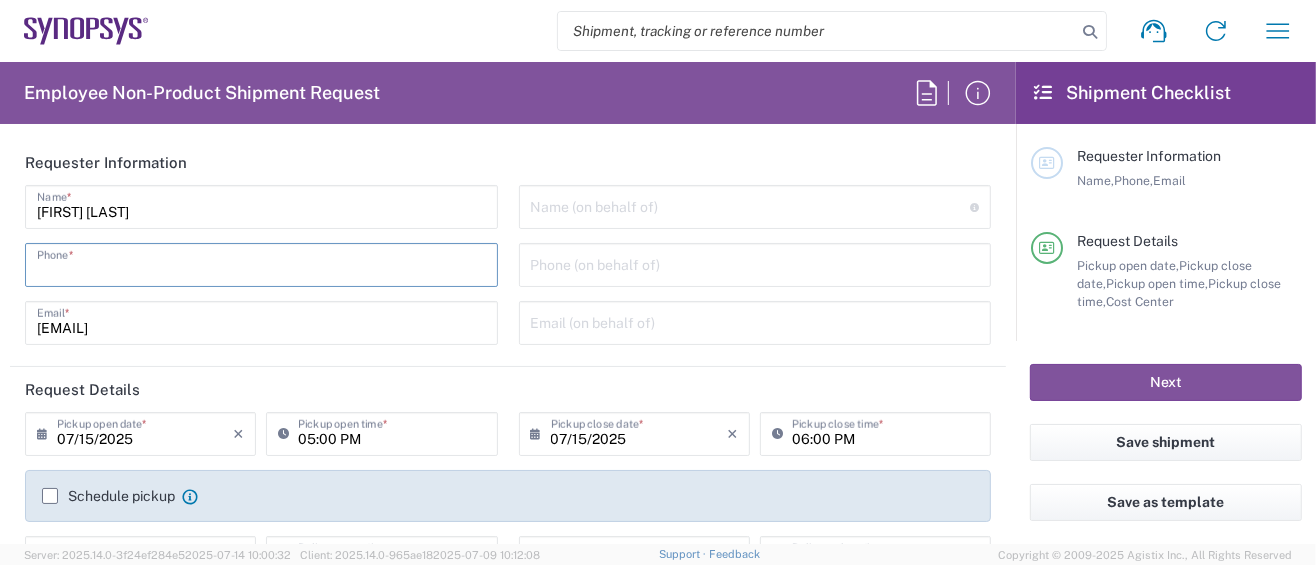 type on "Hillsboro US03" 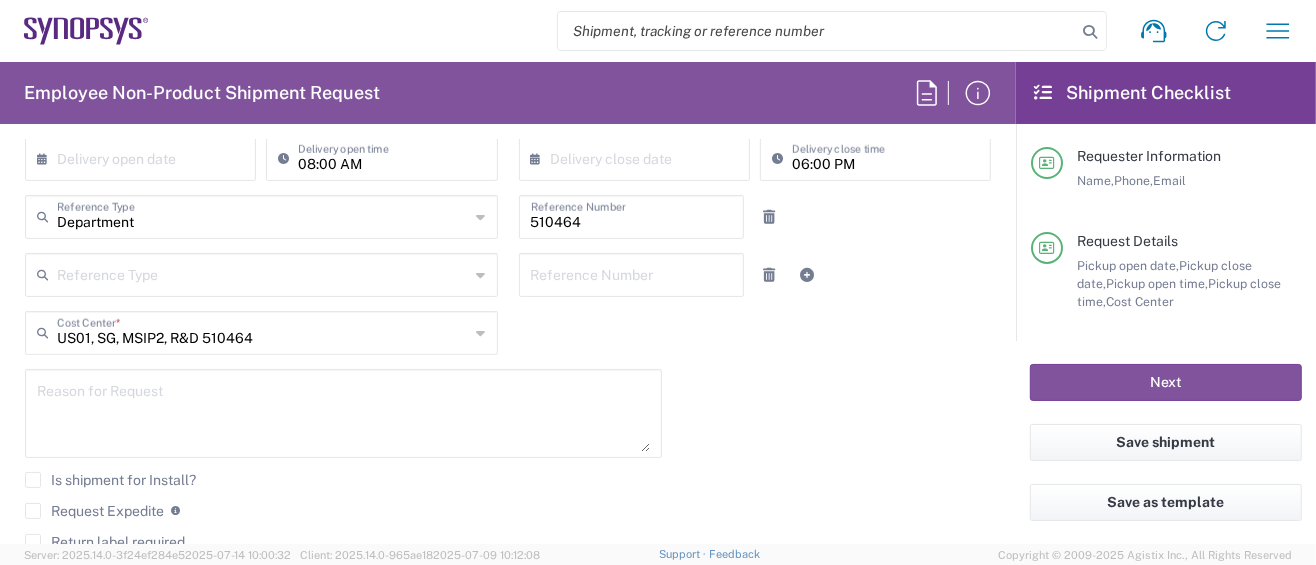 scroll, scrollTop: 666, scrollLeft: 0, axis: vertical 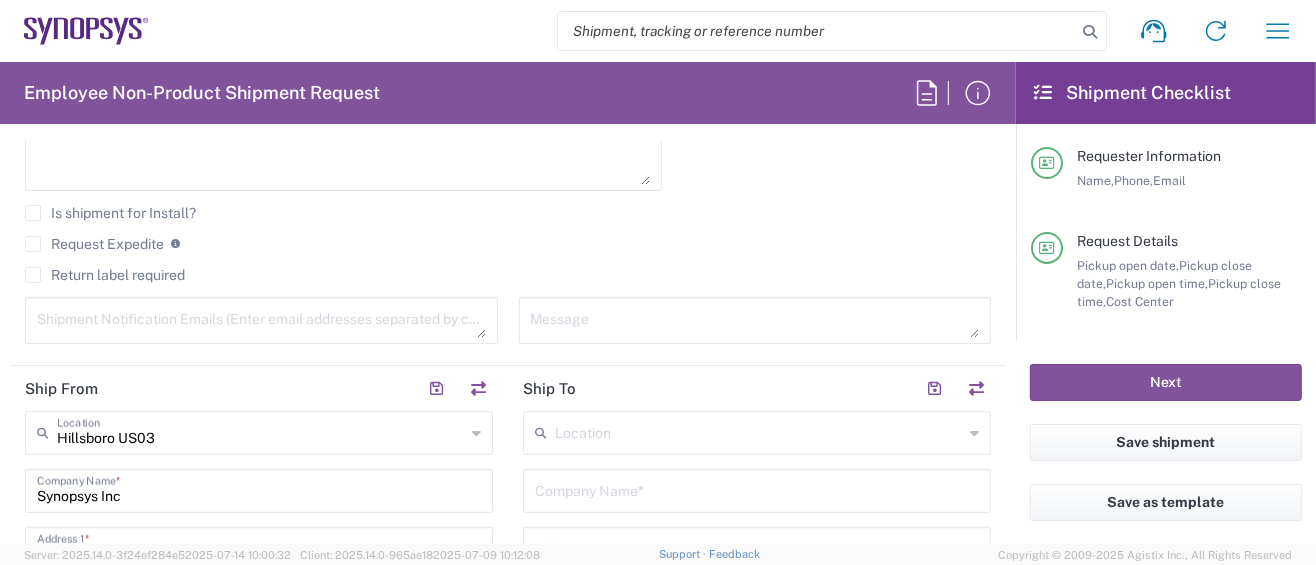 click at bounding box center (759, 431) 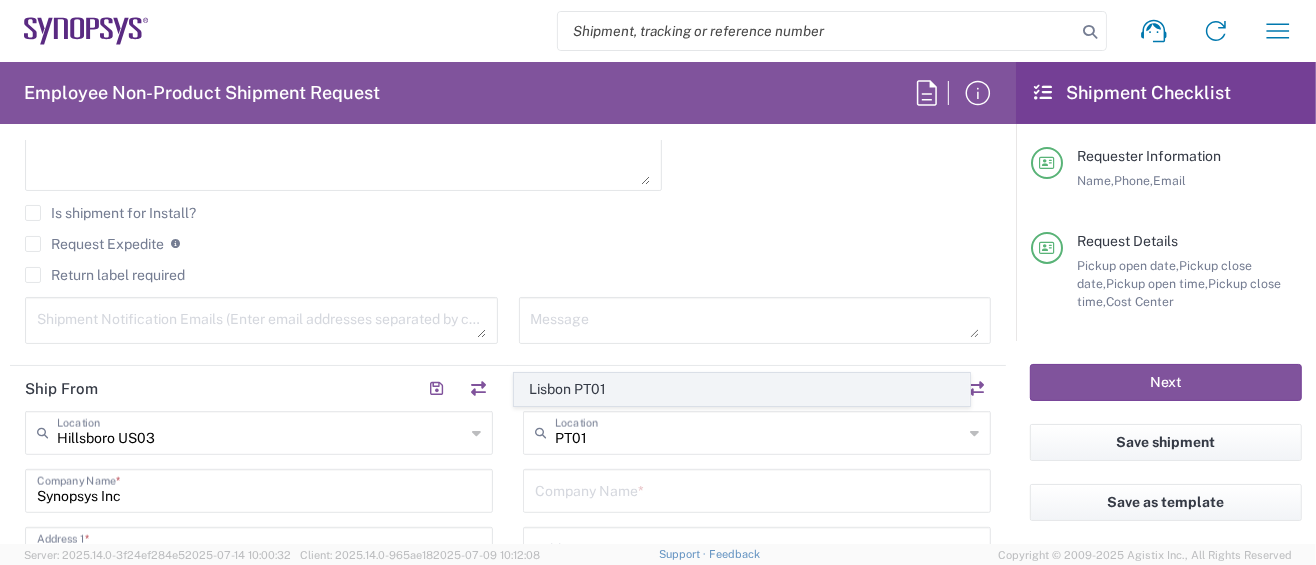 click on "Lisbon PT01" 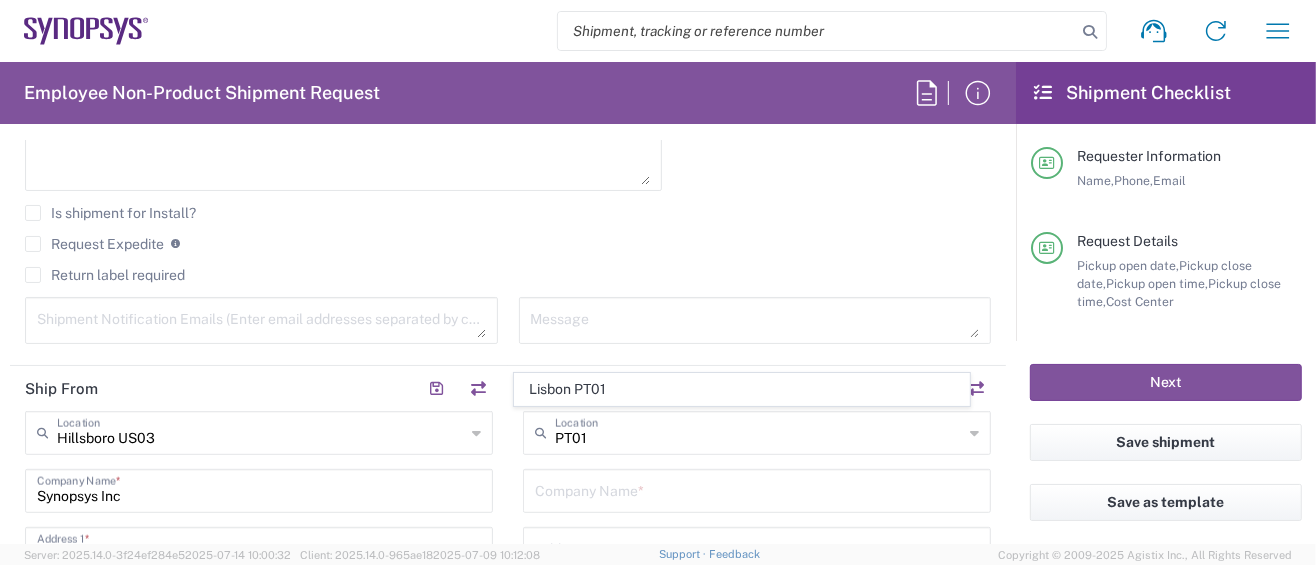type on "Lisbon PT01" 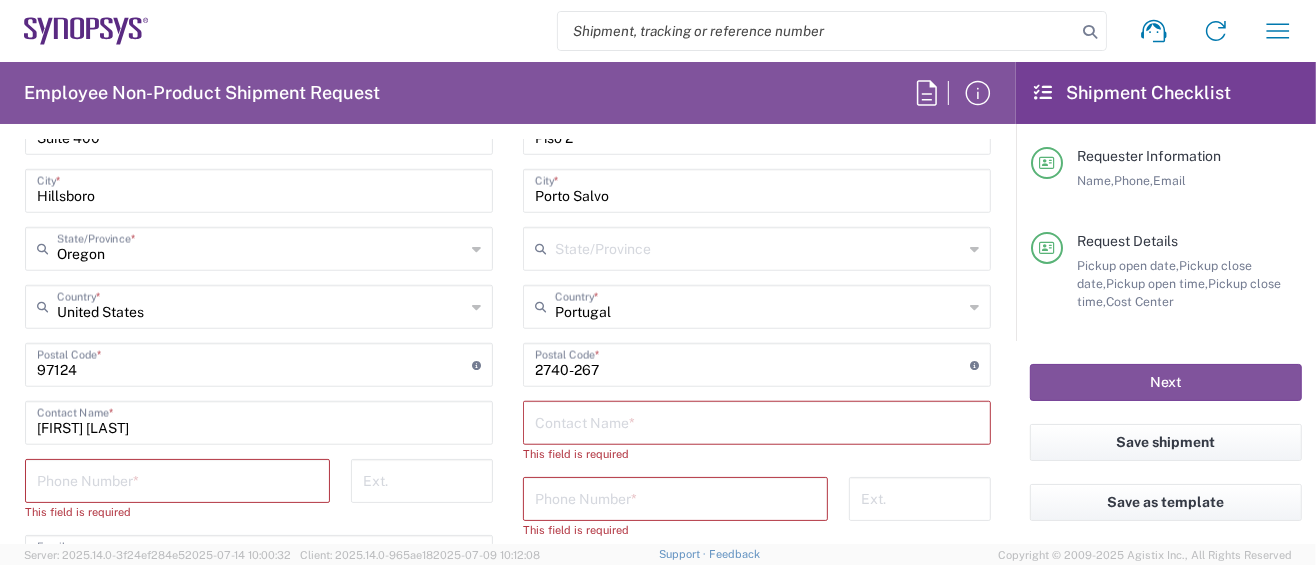 scroll, scrollTop: 1199, scrollLeft: 0, axis: vertical 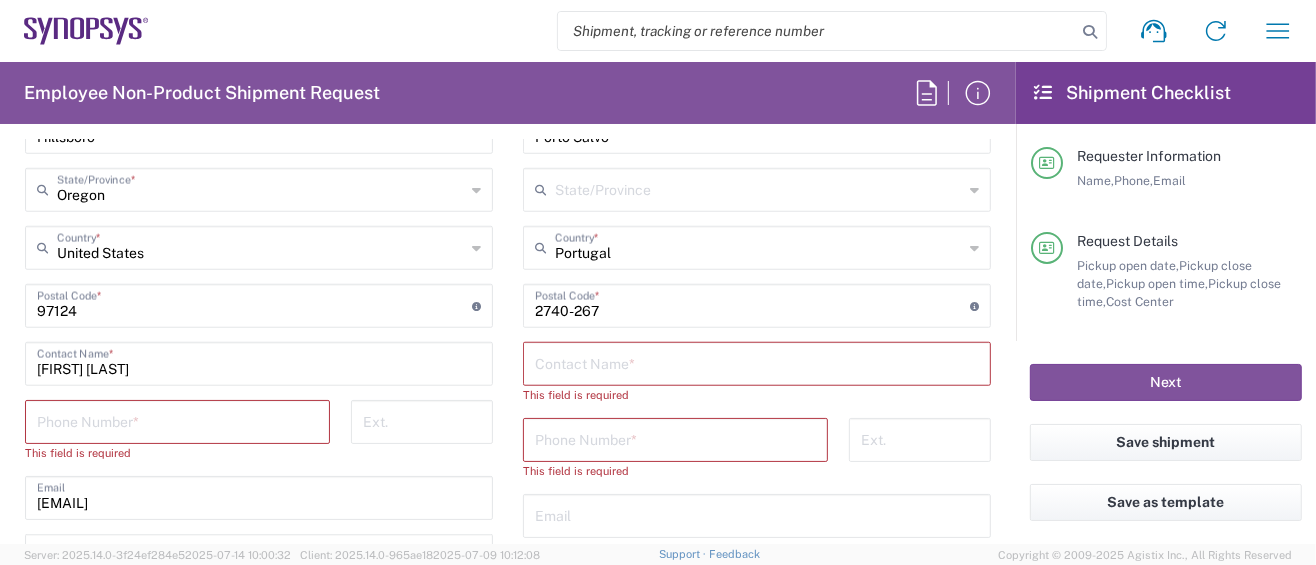 click at bounding box center [177, 420] 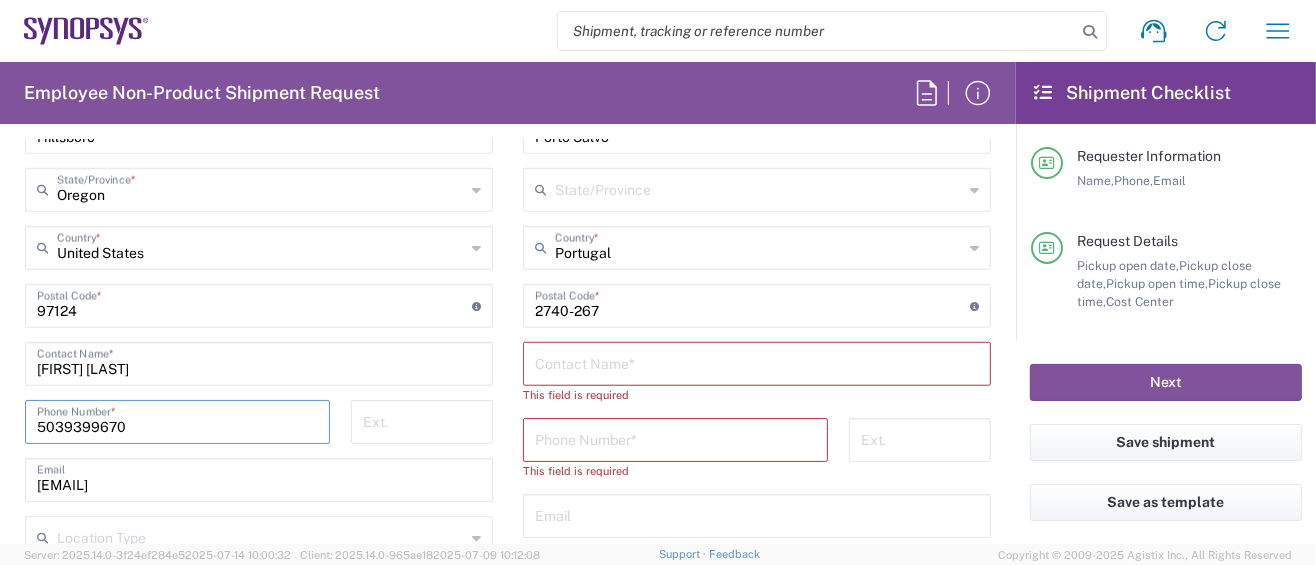 type on "5039399670" 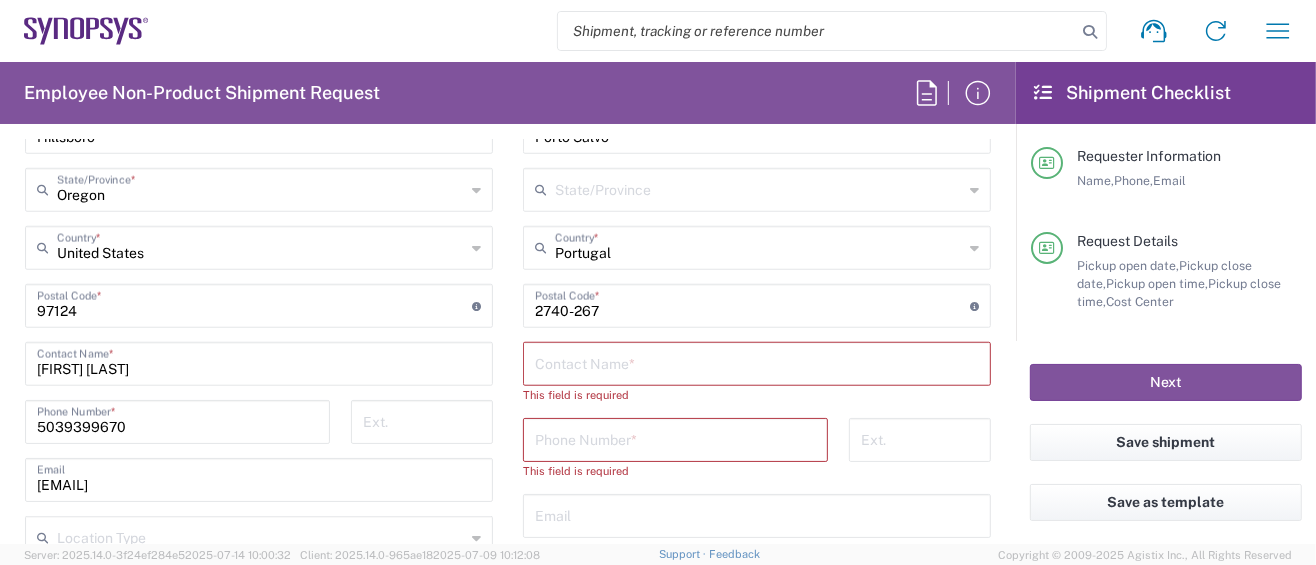 click on "Phone Number  * [PHONE]" 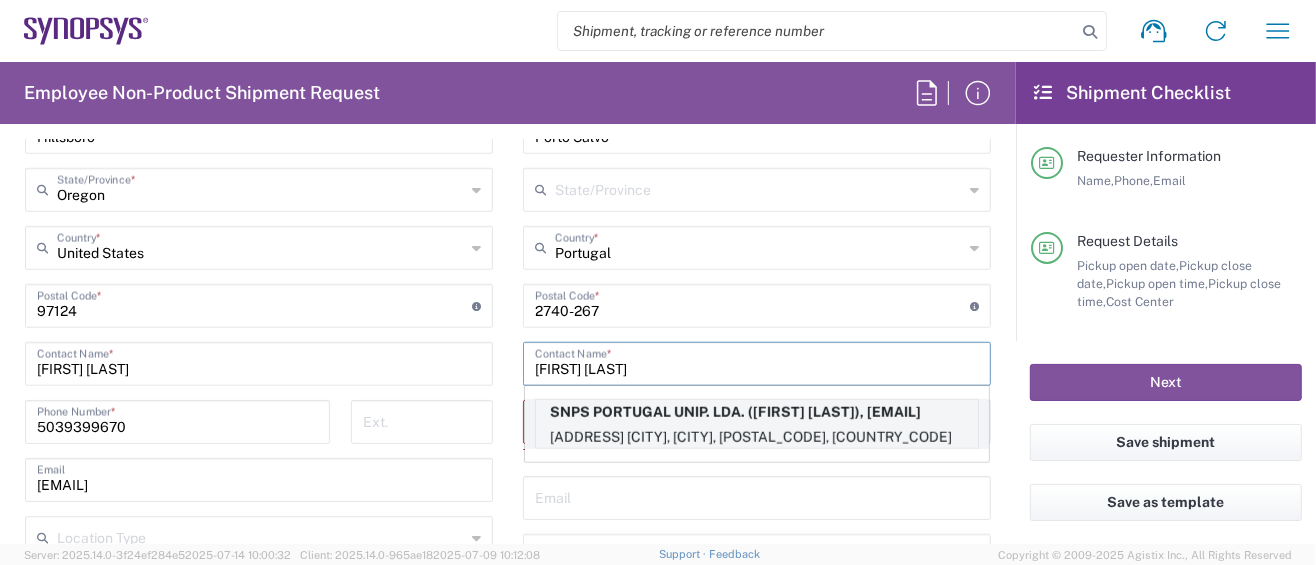 type on "[FIRST] [LAST]" 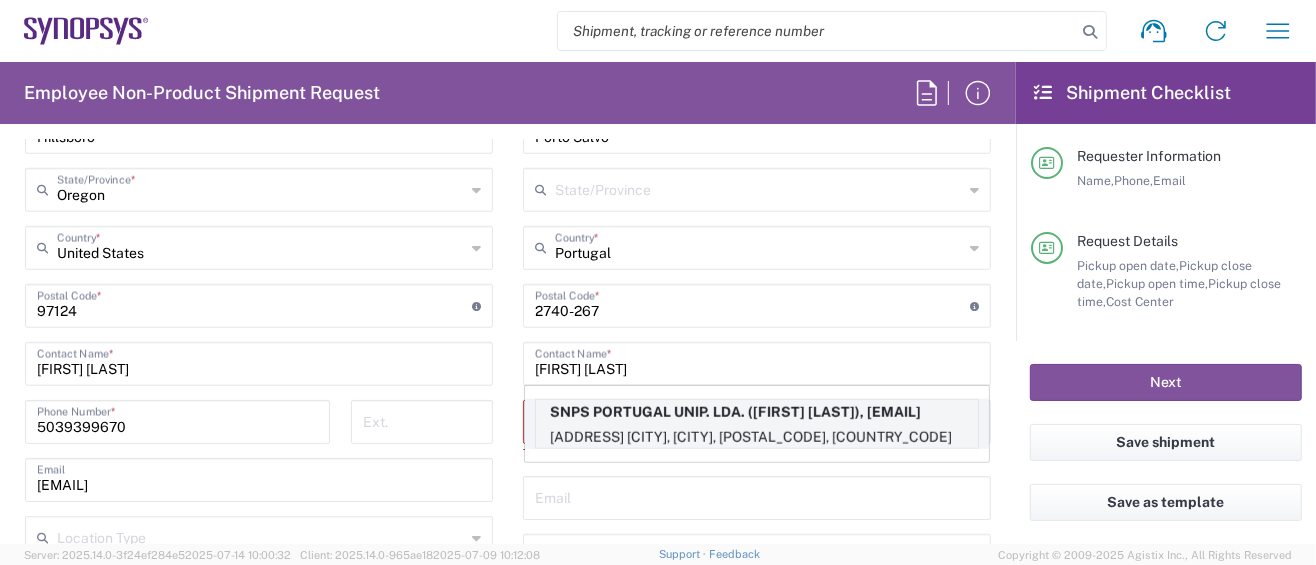 click on "SNPS PORTUGAL UNIP. LDA. ([FIRST] [LAST]), [EMAIL]" at bounding box center (757, 412) 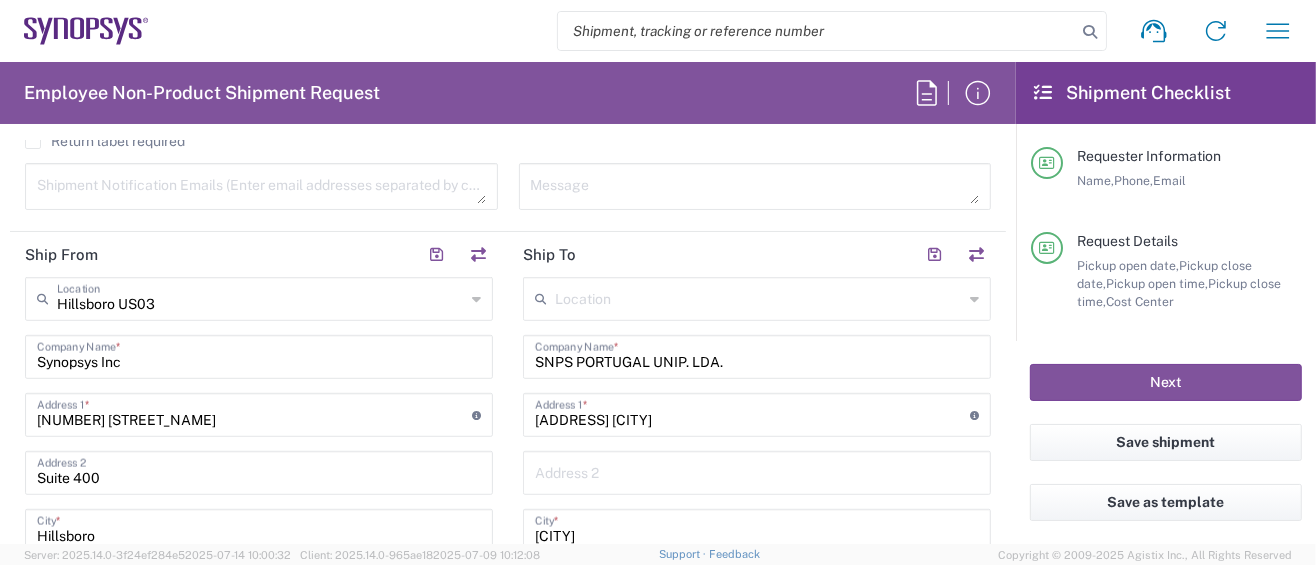 scroll, scrollTop: 933, scrollLeft: 0, axis: vertical 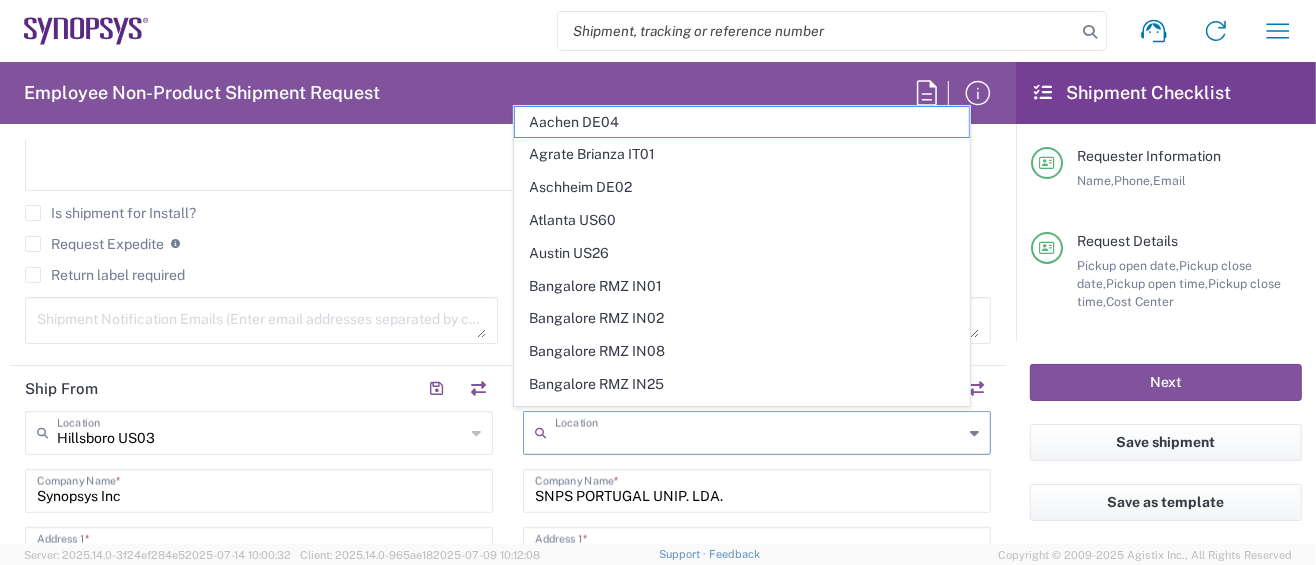 click at bounding box center [759, 431] 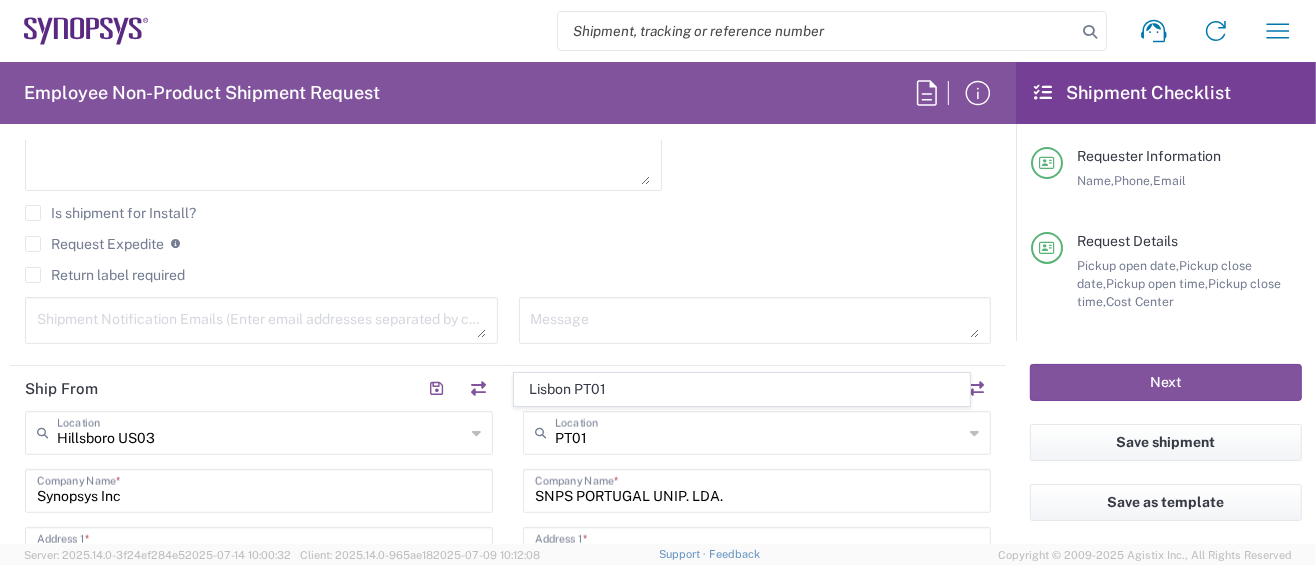 click on "Lisbon PT01" 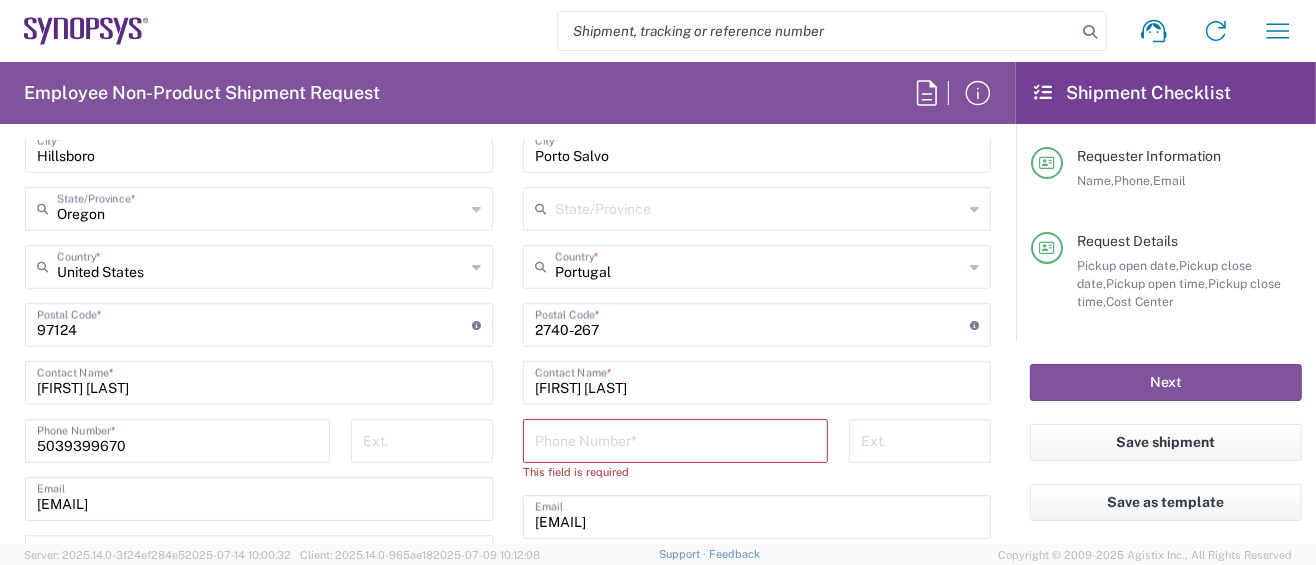 scroll, scrollTop: 1199, scrollLeft: 0, axis: vertical 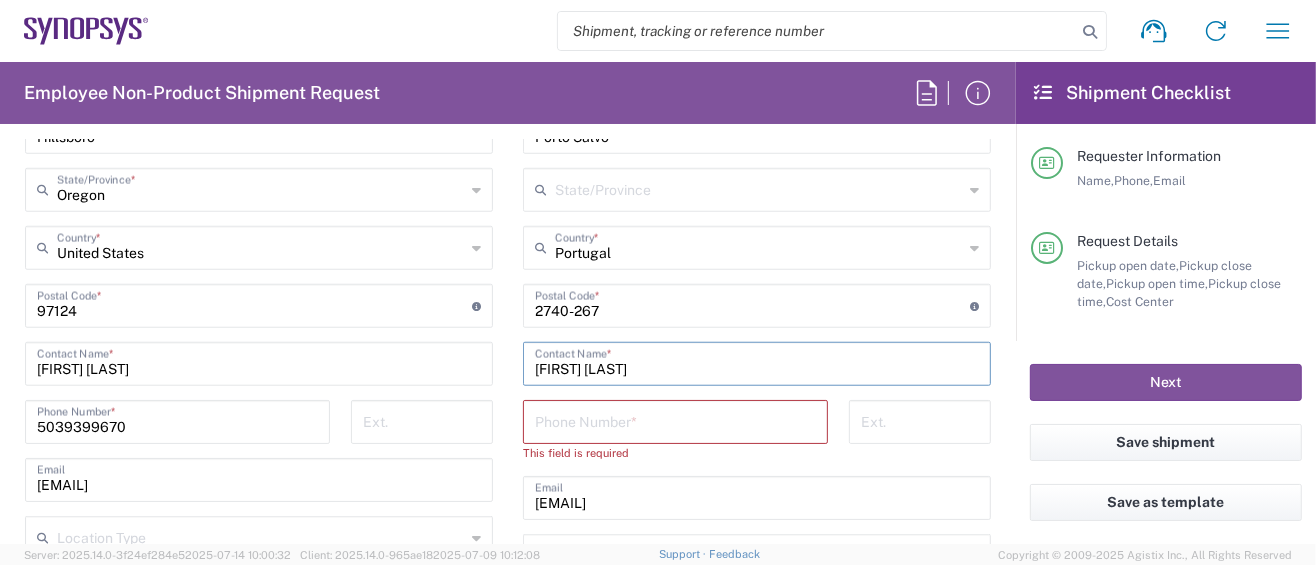 drag, startPoint x: 531, startPoint y: 363, endPoint x: 691, endPoint y: 363, distance: 160 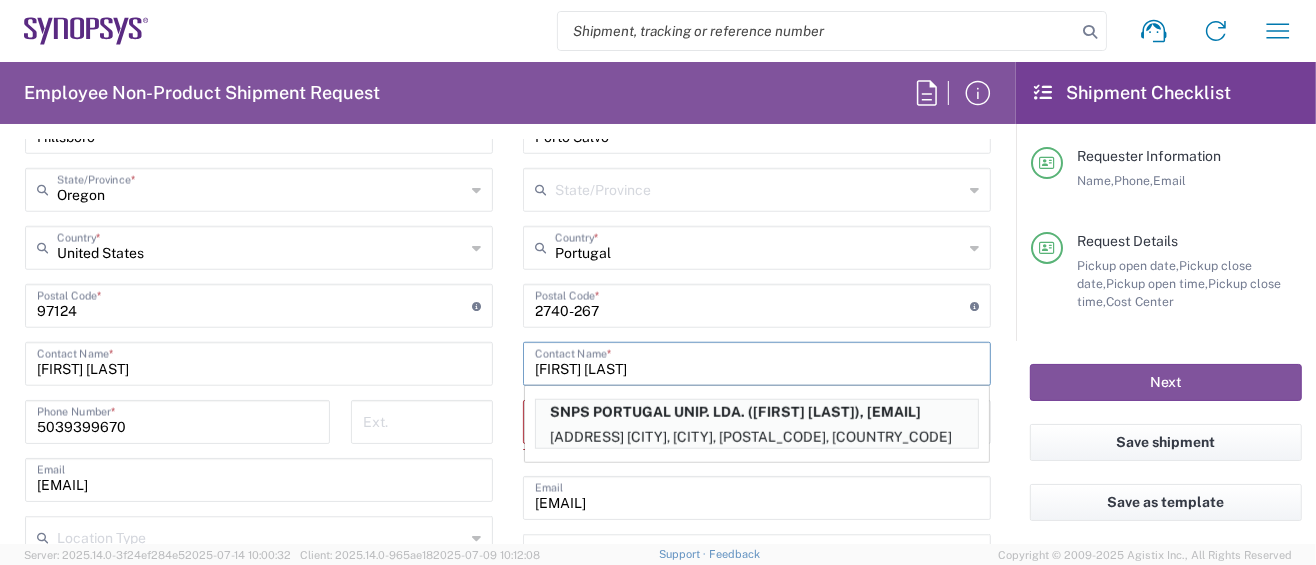 type on "[FIRST] [LAST]" 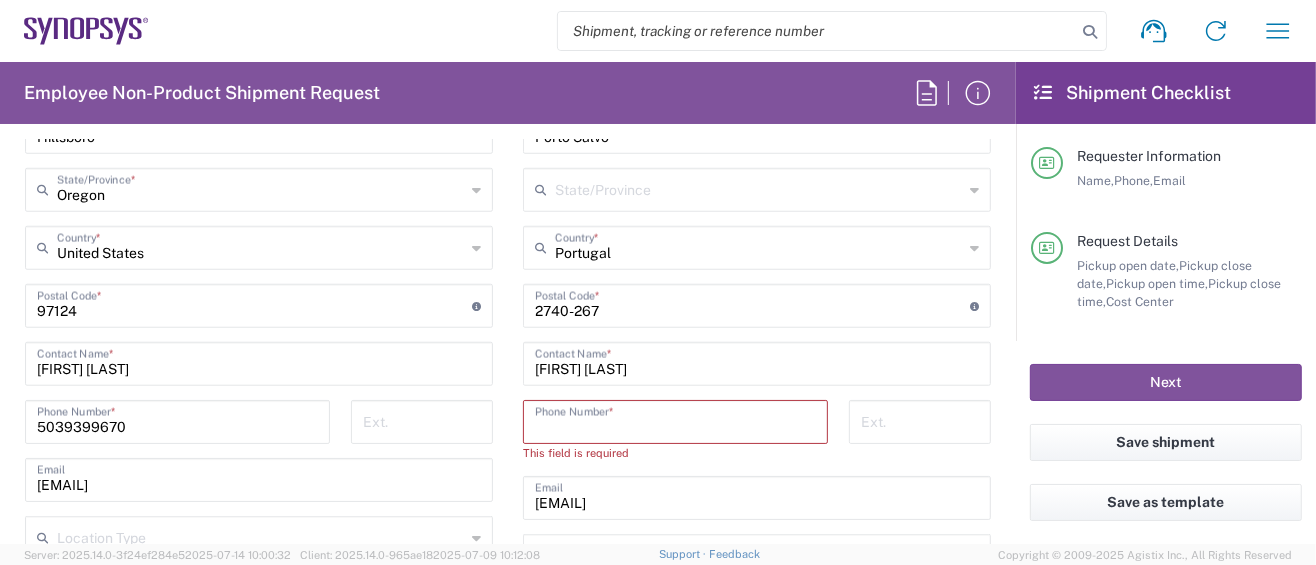 click at bounding box center (675, 420) 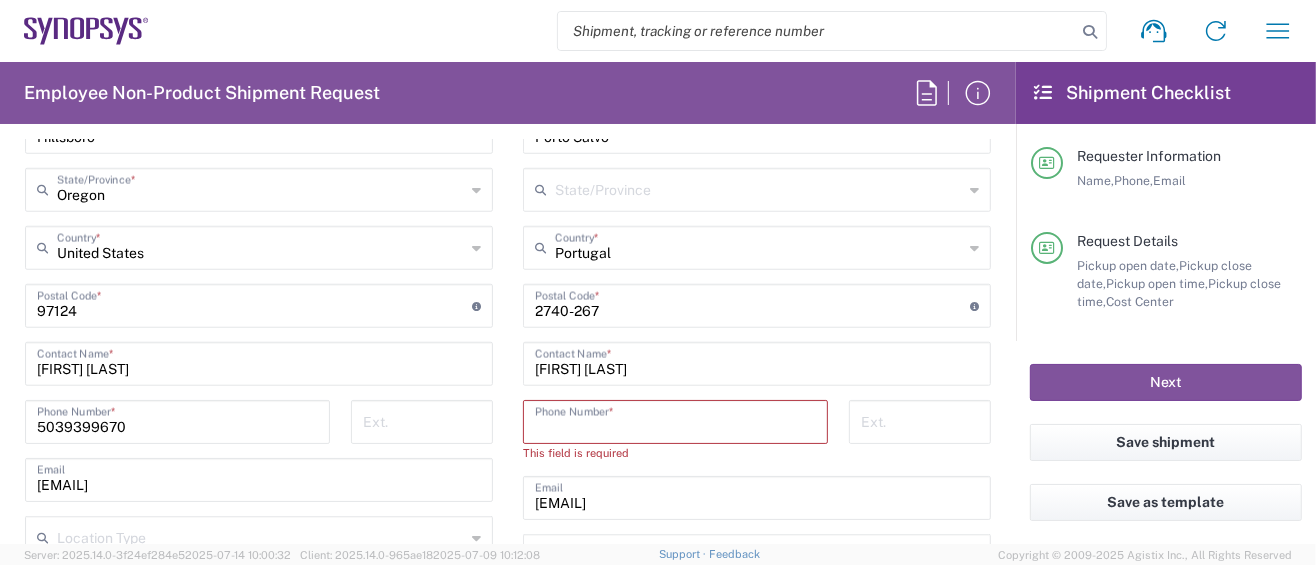 click at bounding box center [675, 420] 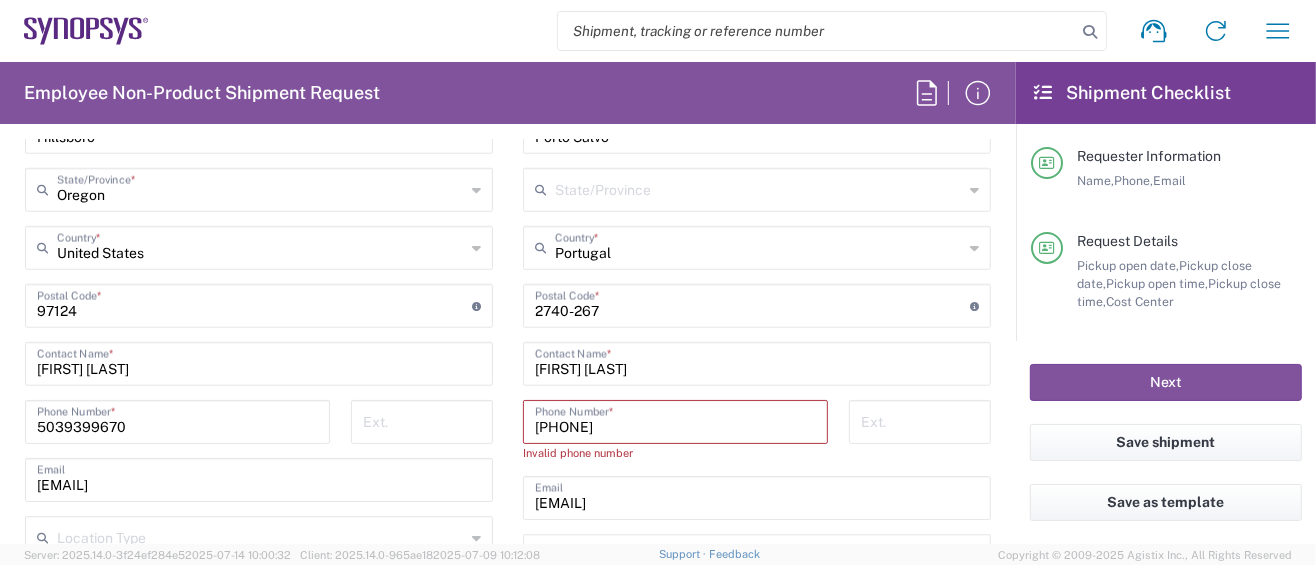 drag, startPoint x: 563, startPoint y: 419, endPoint x: 602, endPoint y: 415, distance: 39.20459 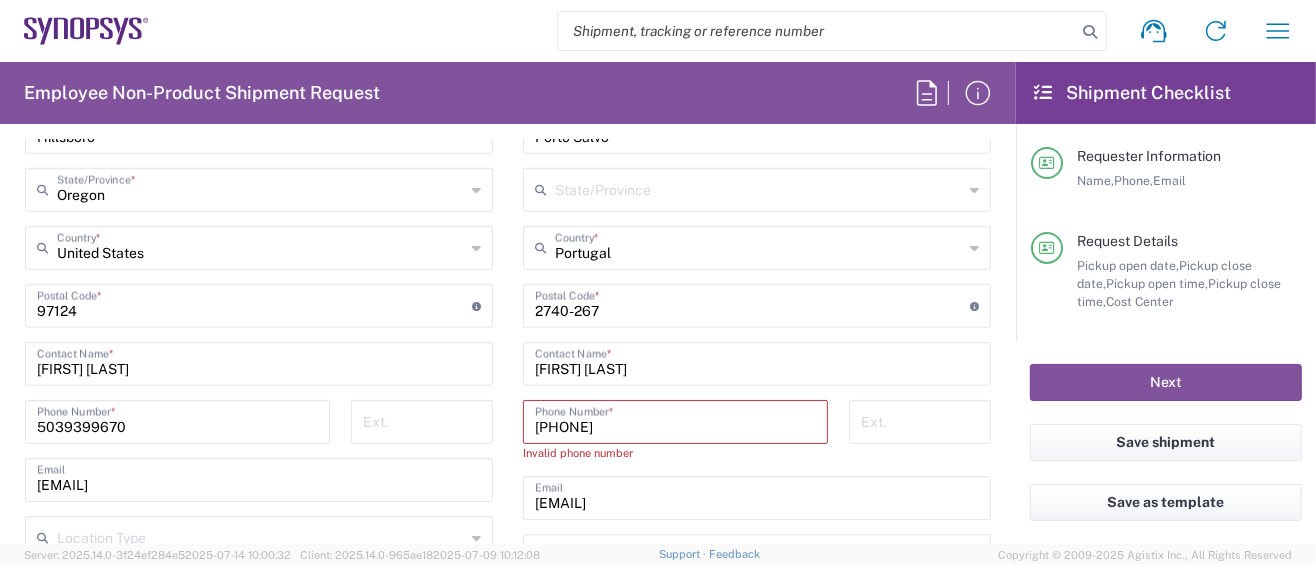 click on "[PHONE]" at bounding box center [675, 420] 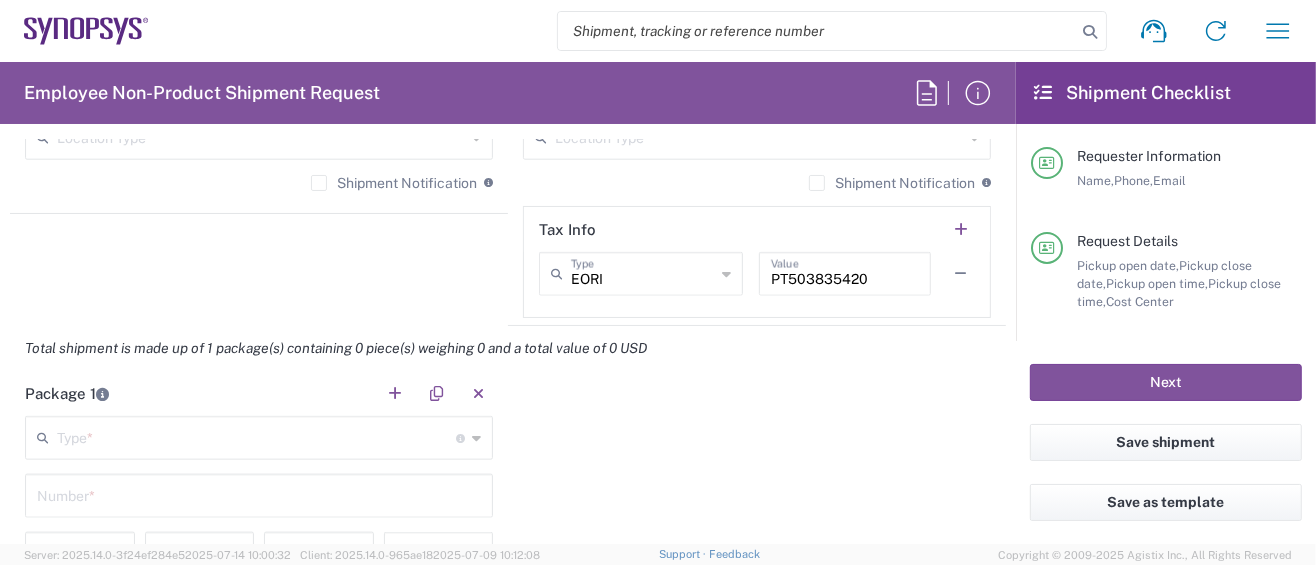 scroll, scrollTop: 1600, scrollLeft: 0, axis: vertical 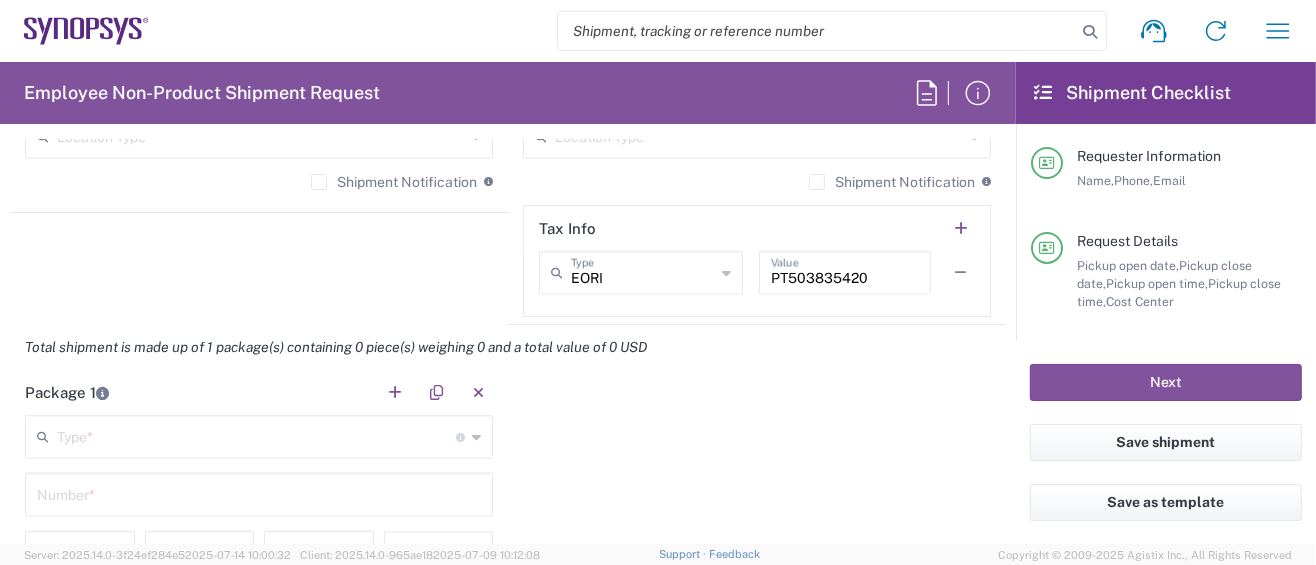 type on "351911999307" 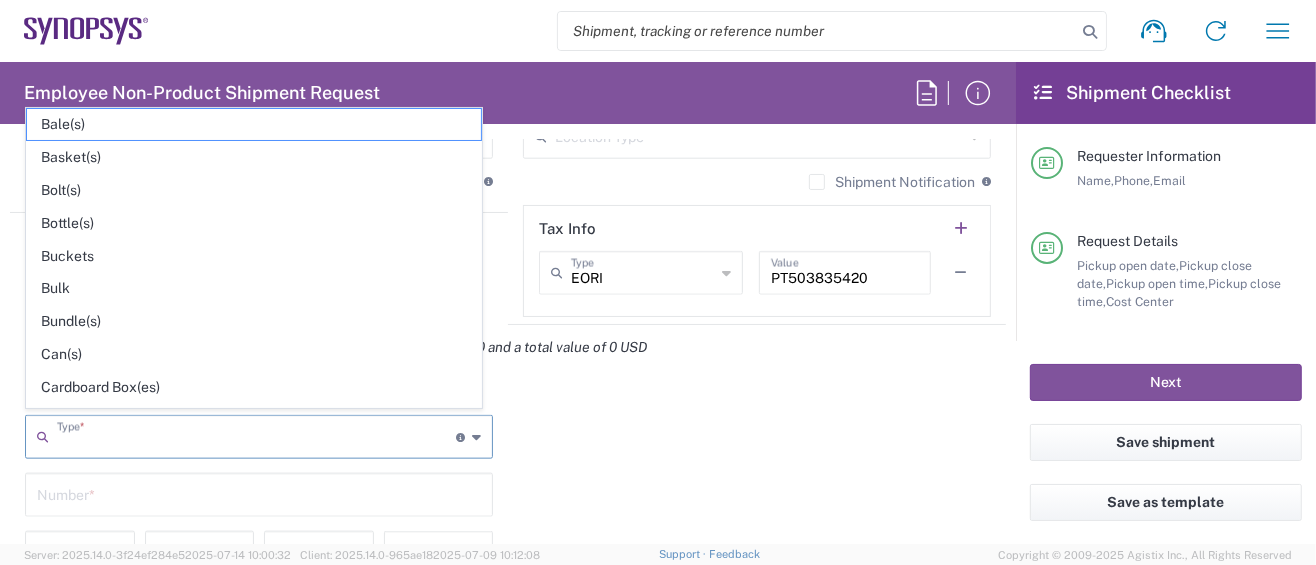 click at bounding box center (256, 435) 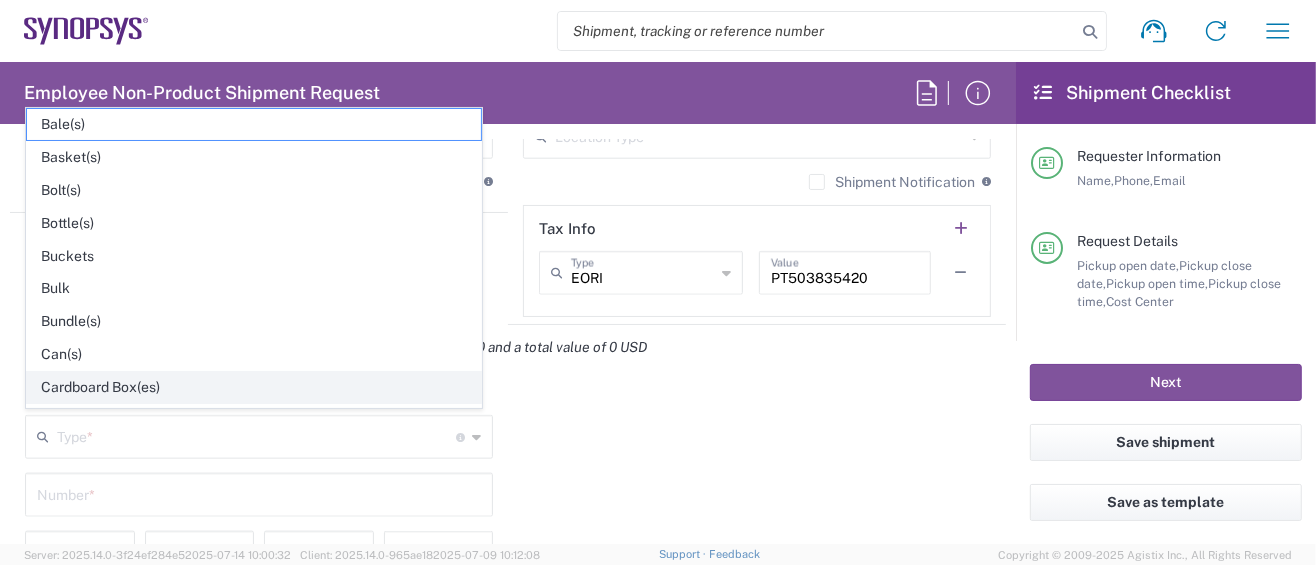 click on "Cardboard Box(es)" 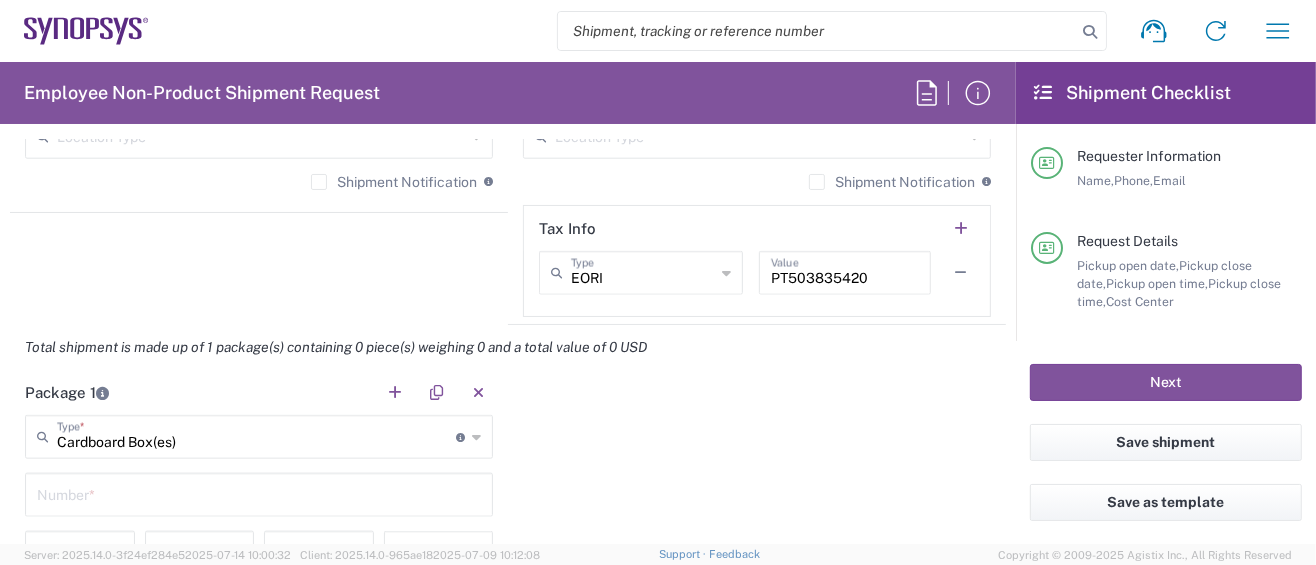 click at bounding box center [259, 493] 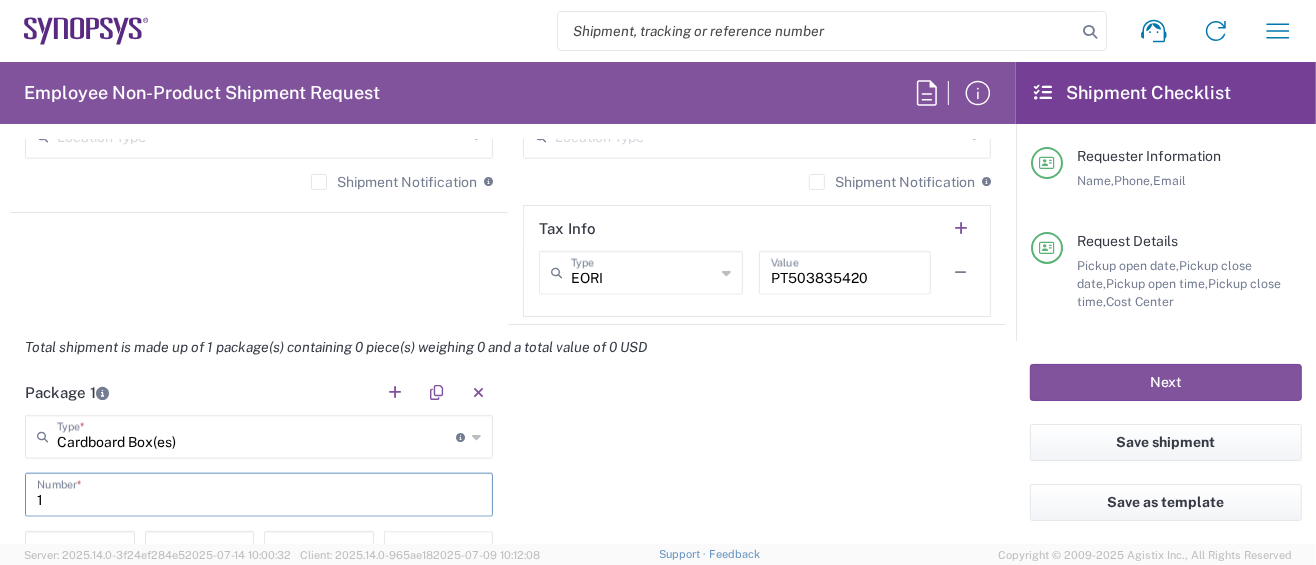 scroll, scrollTop: 1733, scrollLeft: 0, axis: vertical 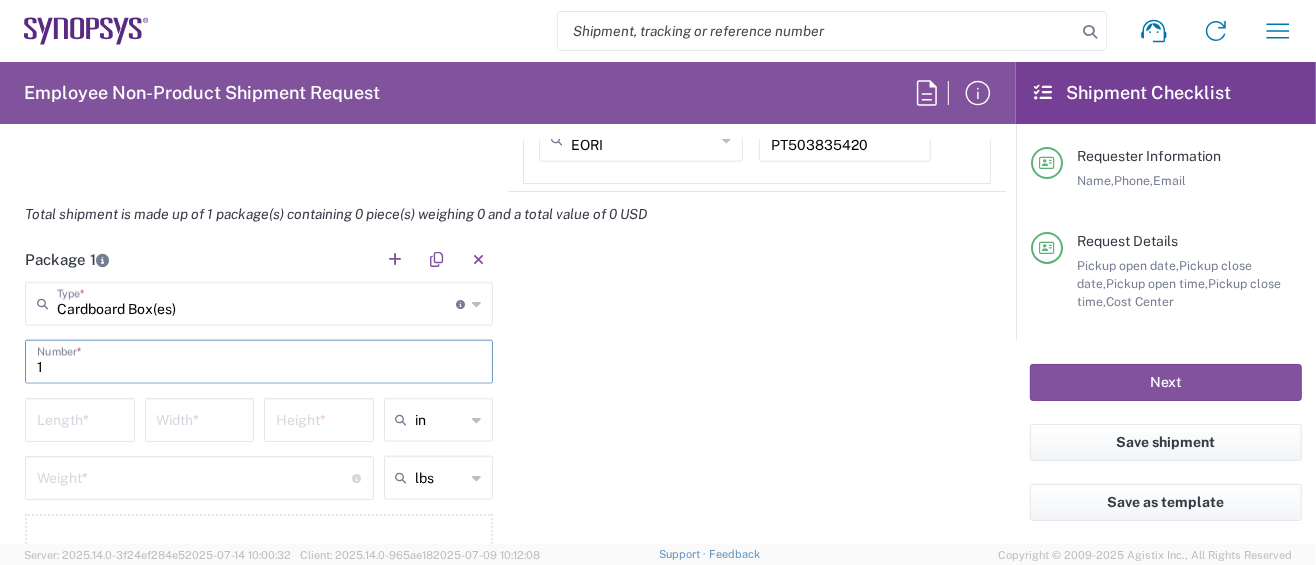 type on "1" 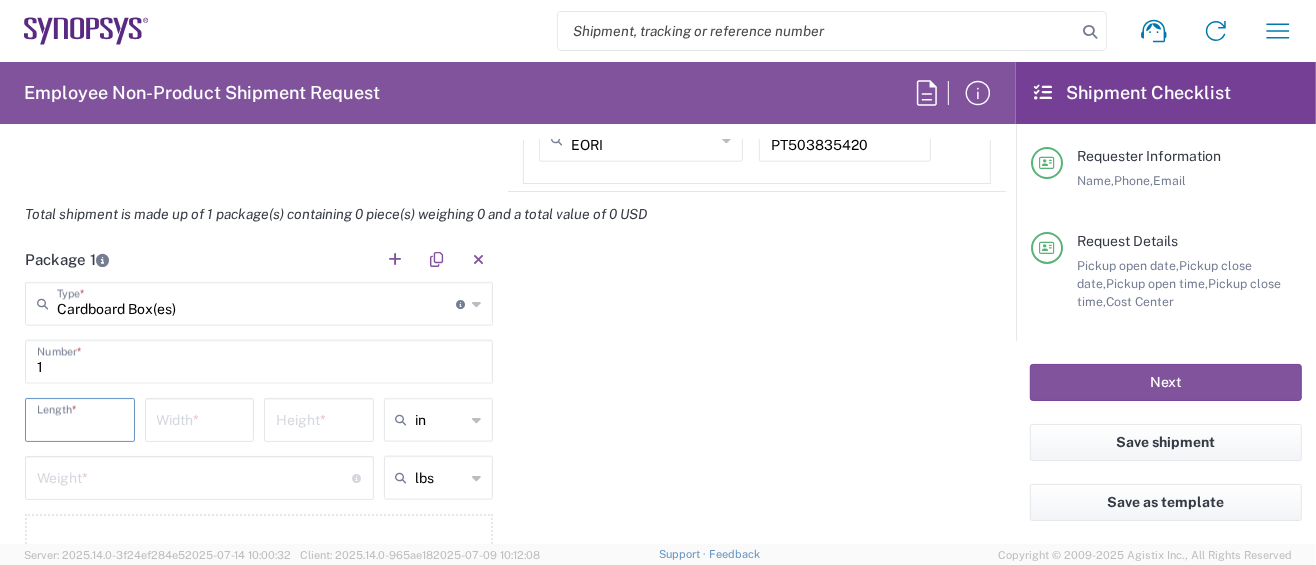 click at bounding box center [80, 418] 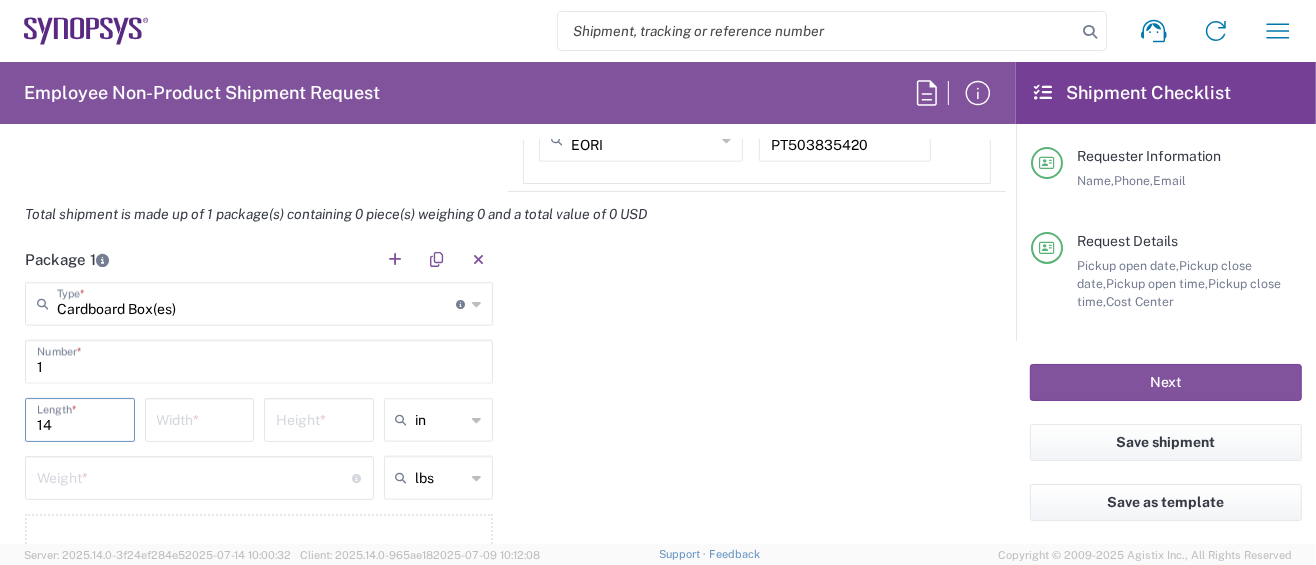 type on "14" 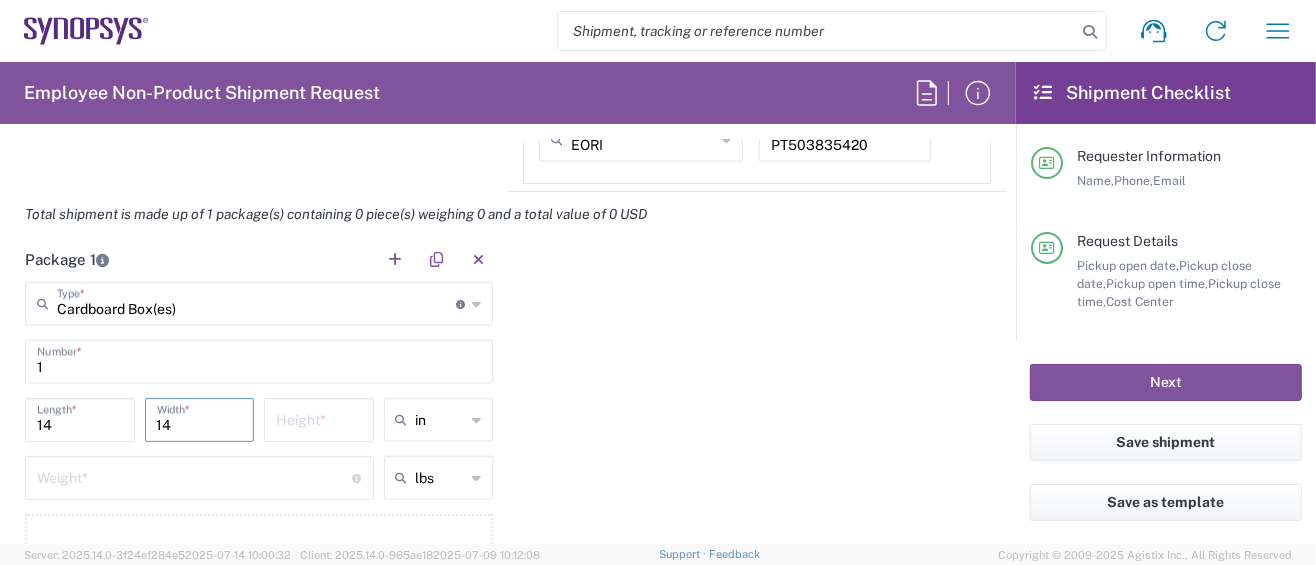 type on "14" 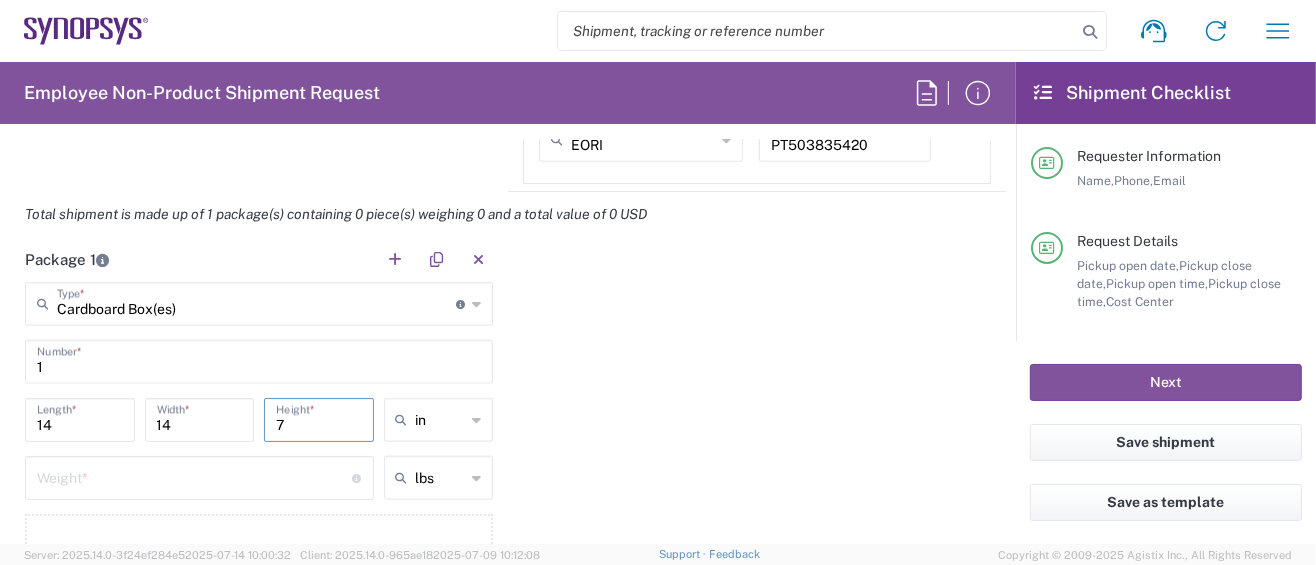 type on "7" 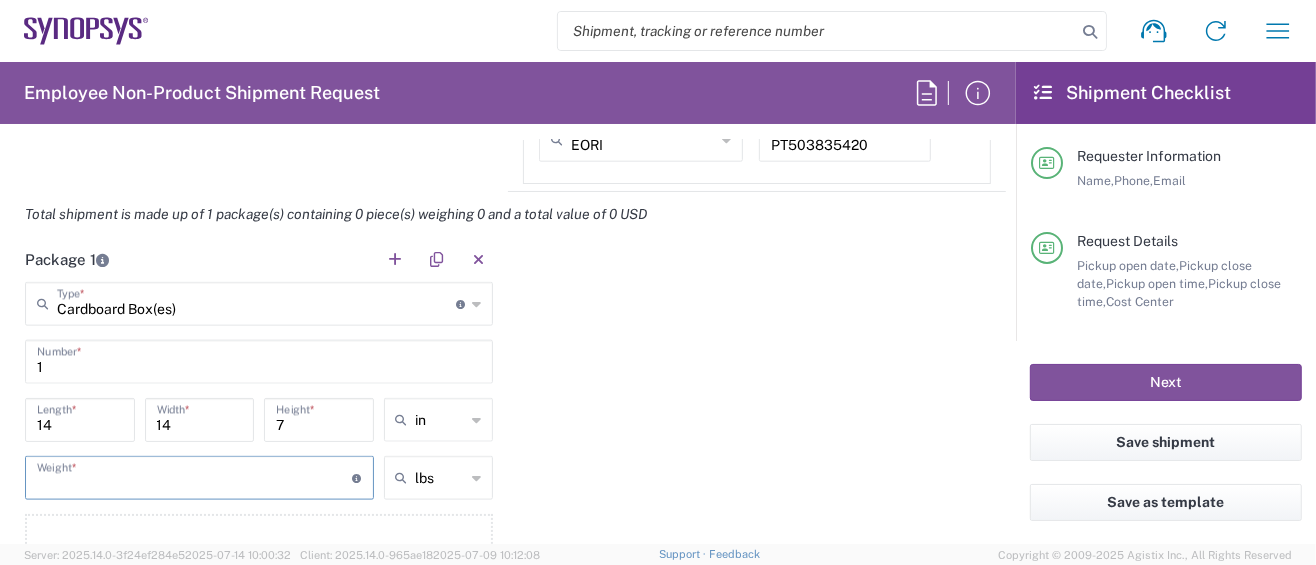 click at bounding box center [195, 476] 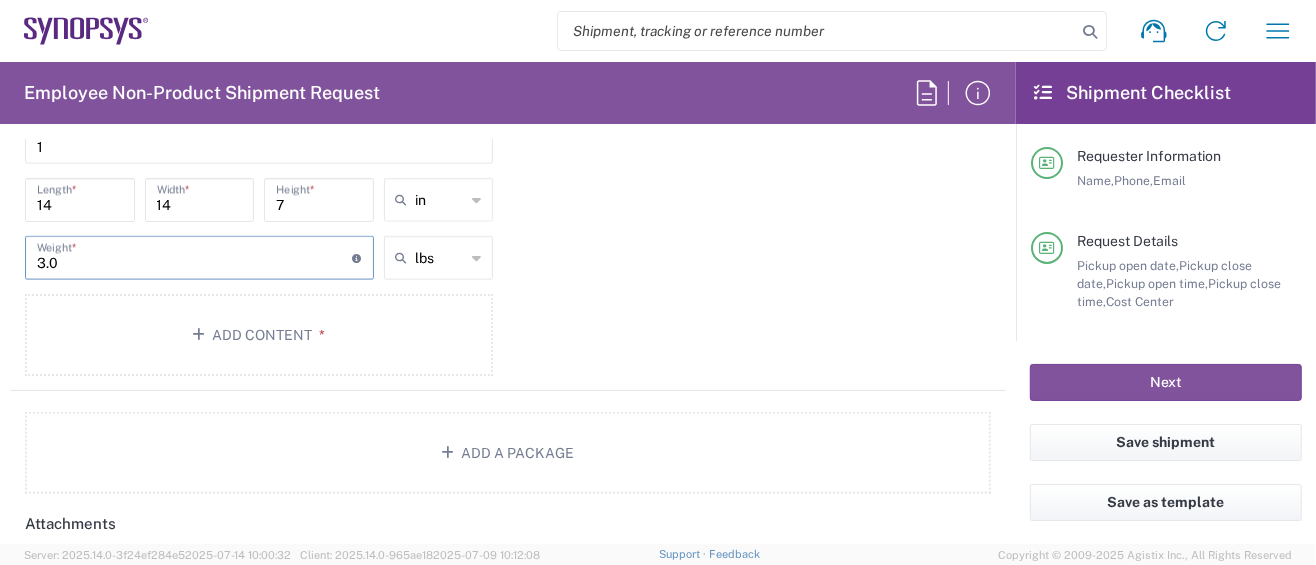 scroll, scrollTop: 1999, scrollLeft: 0, axis: vertical 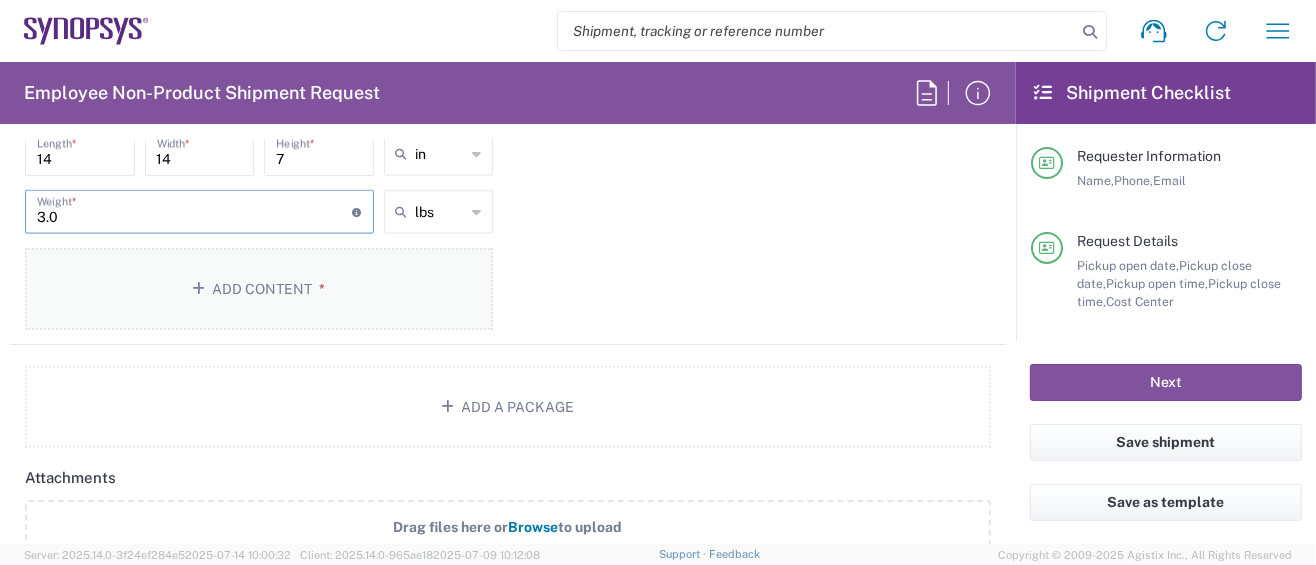 type on "3.0" 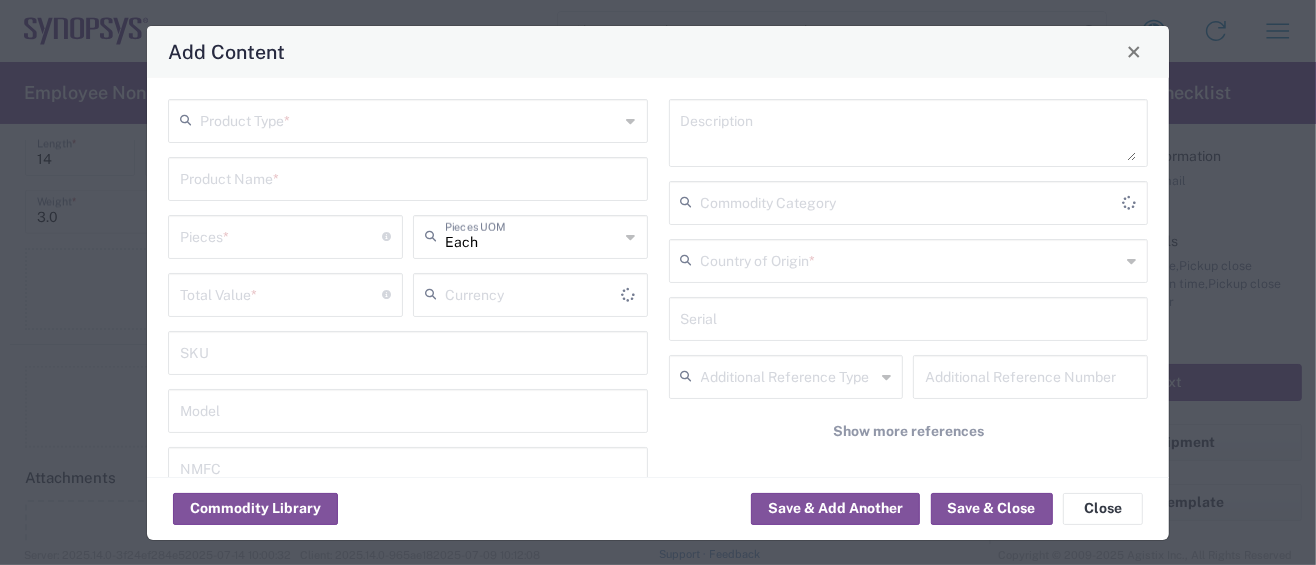 type on "US Dollar" 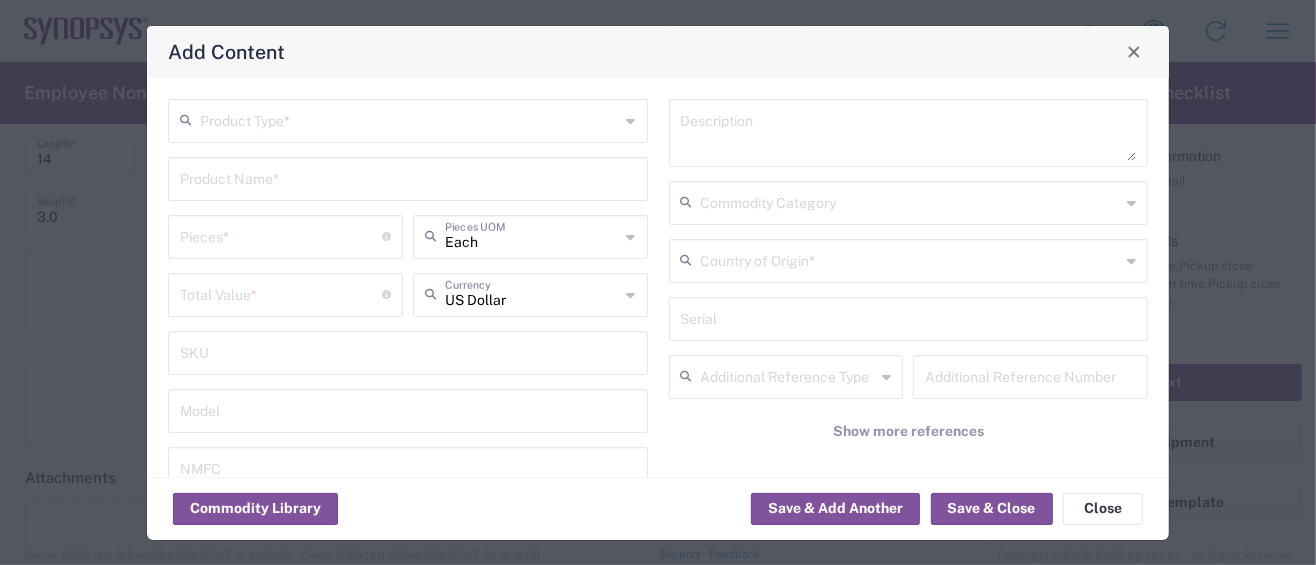 click on "Product Type  *" 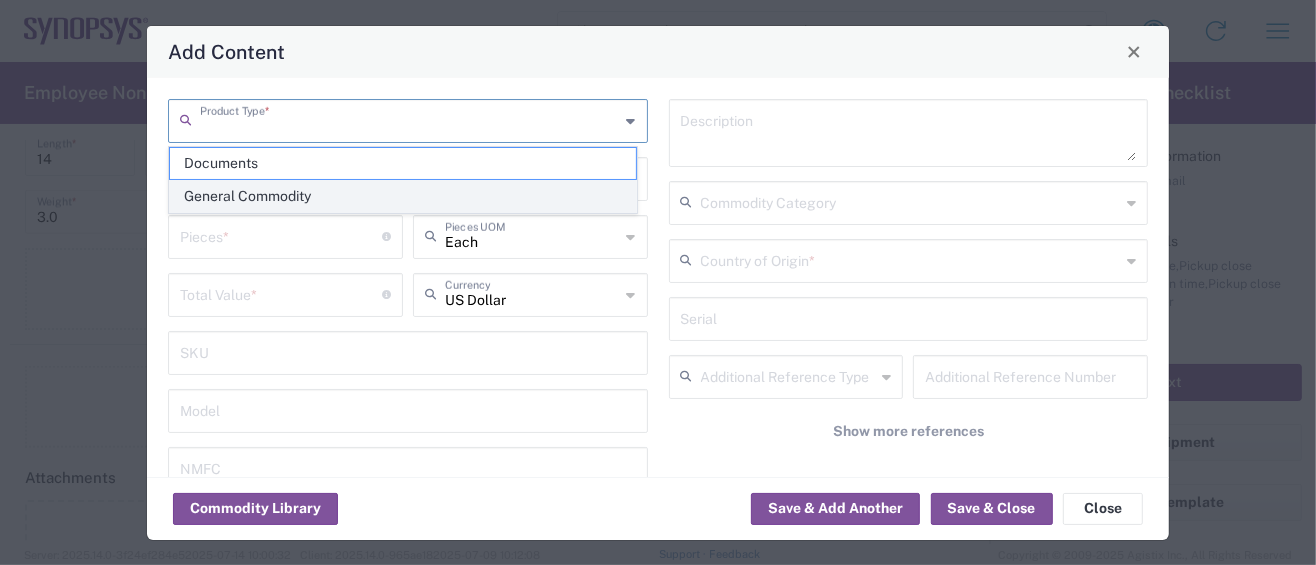 click on "General Commodity" 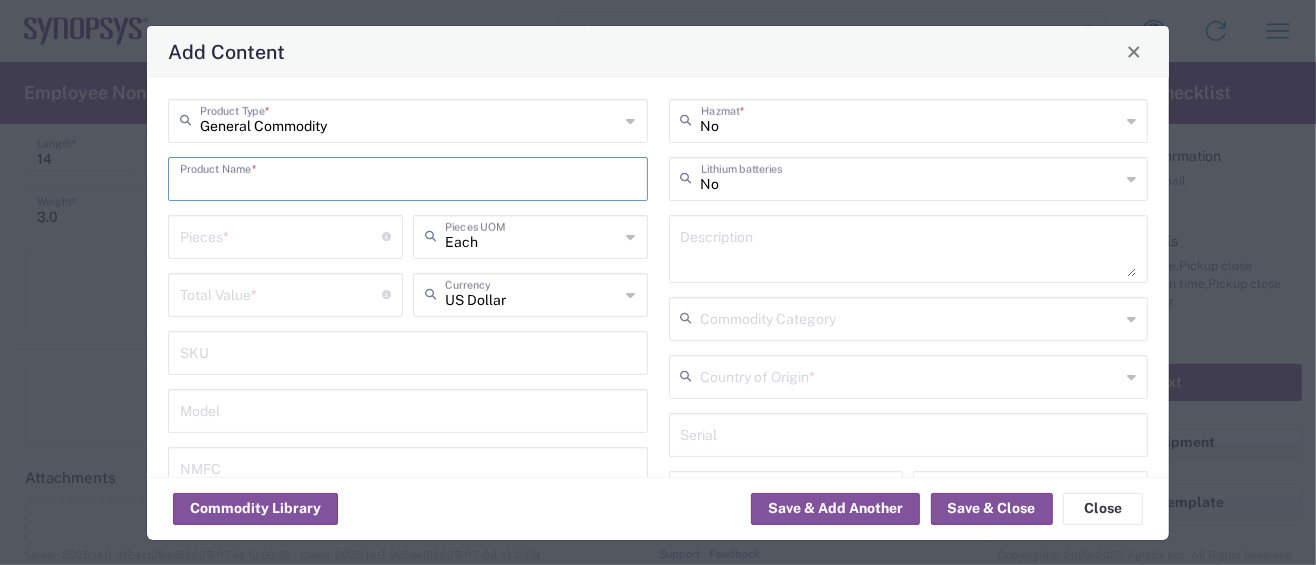 click at bounding box center (408, 177) 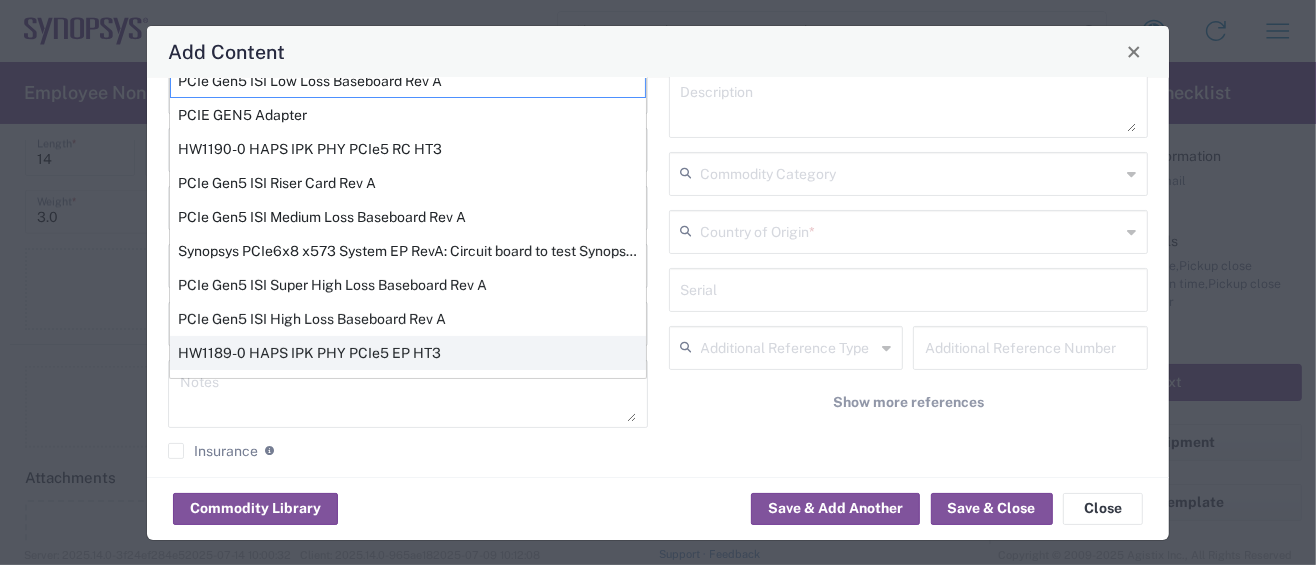 scroll, scrollTop: 0, scrollLeft: 0, axis: both 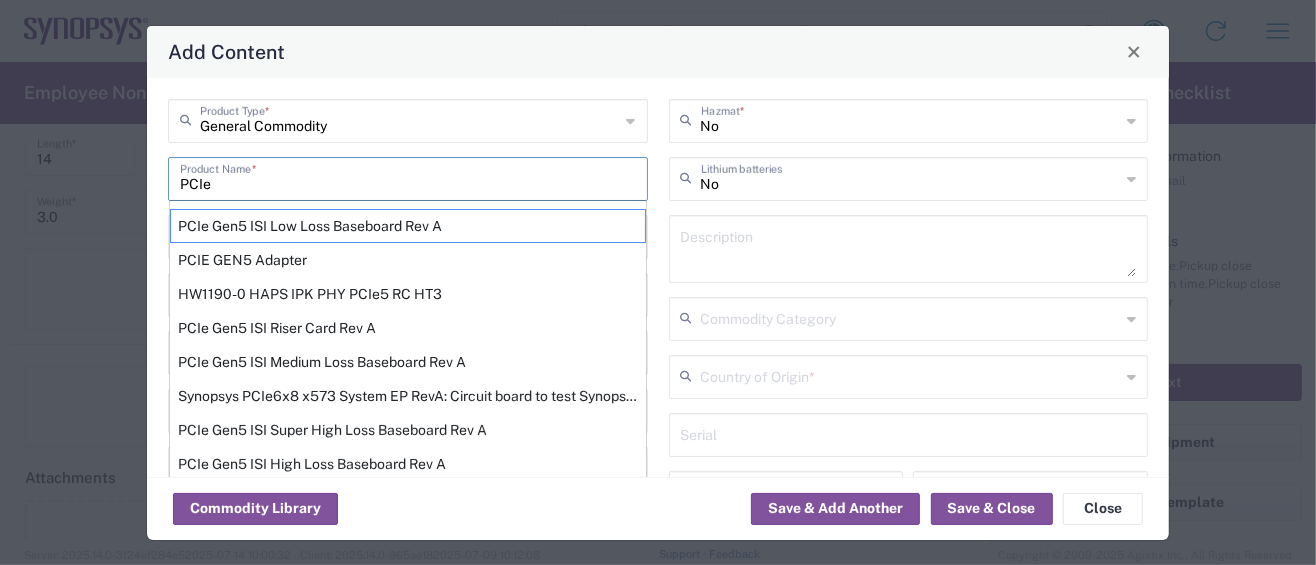 click on "PCIe" at bounding box center (408, 177) 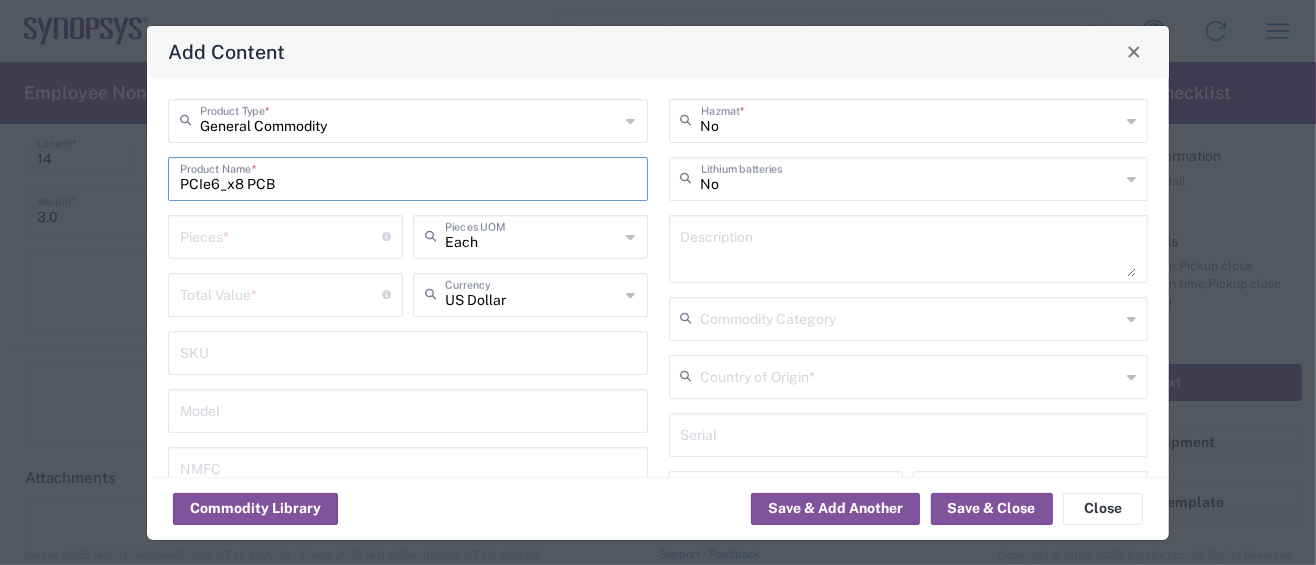 drag, startPoint x: 281, startPoint y: 184, endPoint x: 122, endPoint y: 184, distance: 159 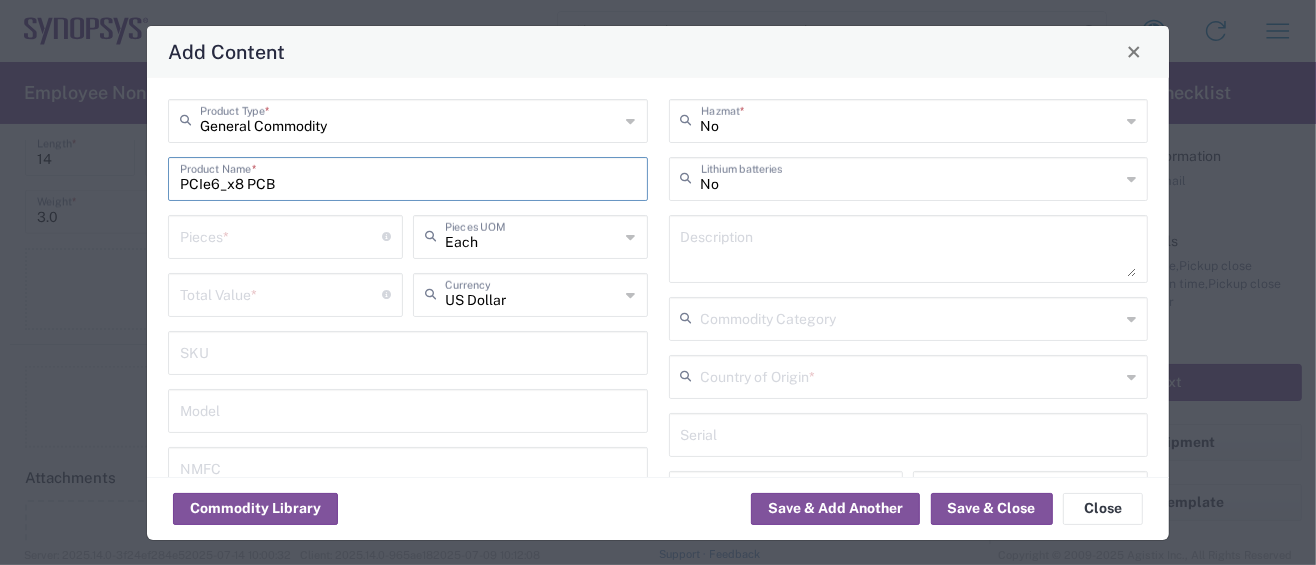 type on "PCIe6_x8 PCB" 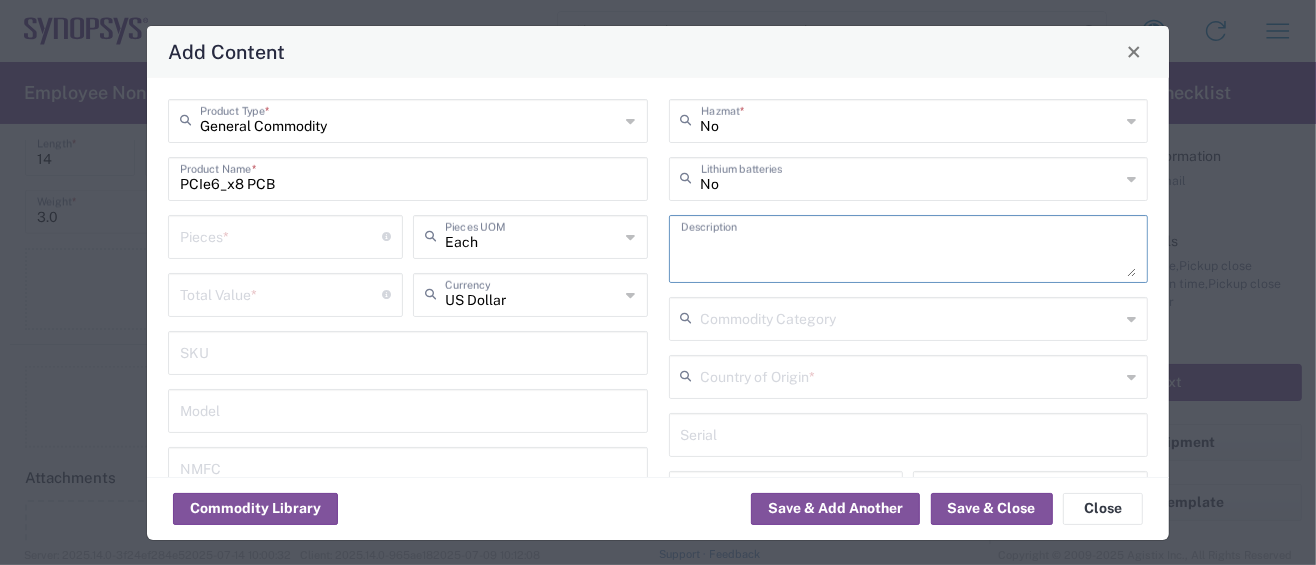 paste on "PCIe6_x8 PCB" 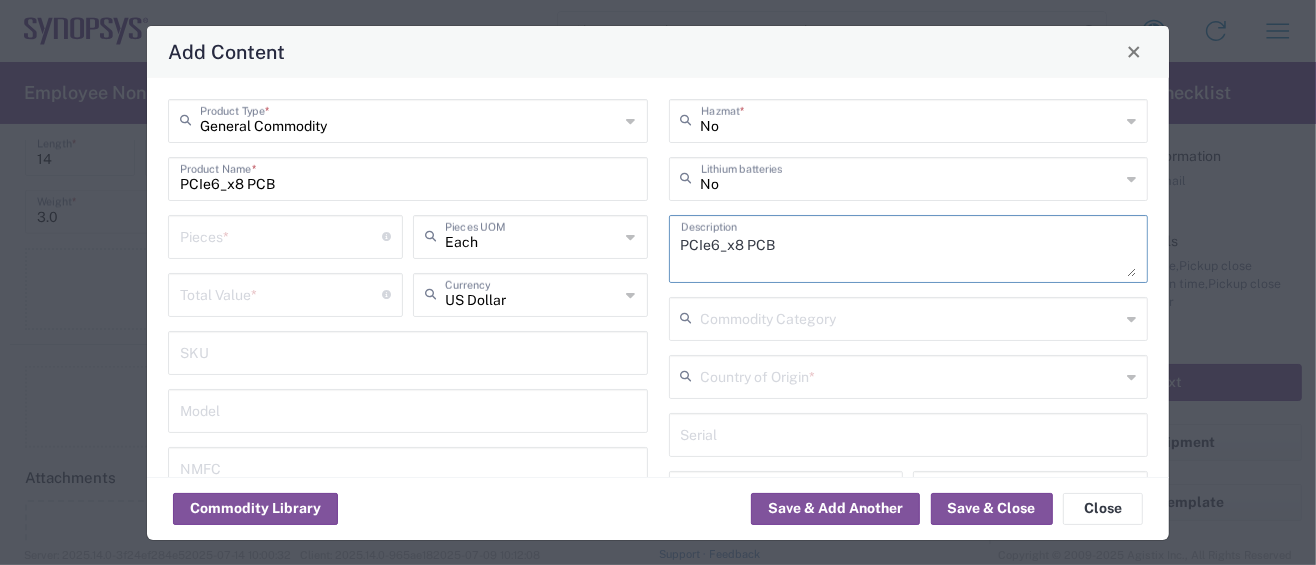 type on "PCIe6_x8 PCB" 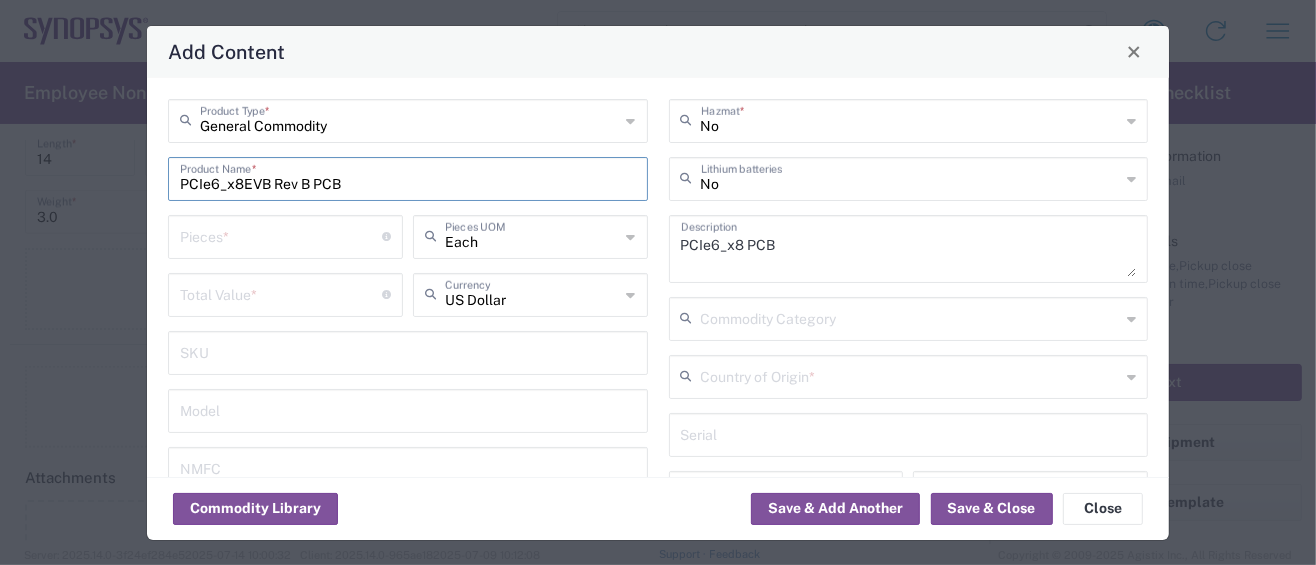 drag, startPoint x: 313, startPoint y: 182, endPoint x: 380, endPoint y: 191, distance: 67.601776 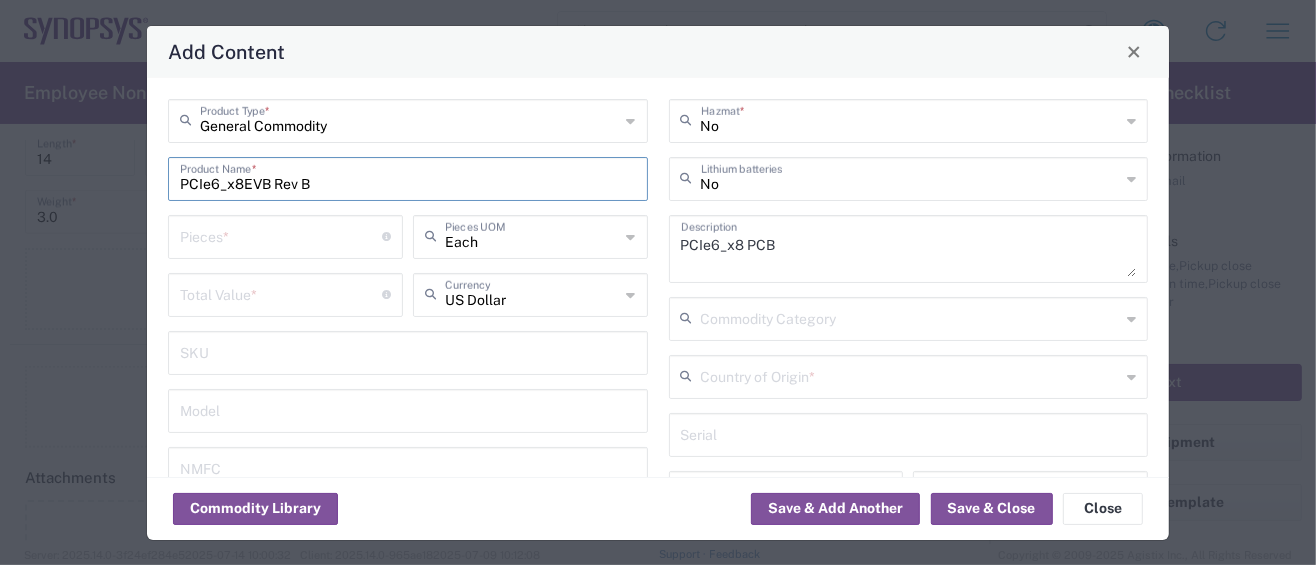 drag, startPoint x: 359, startPoint y: 182, endPoint x: 115, endPoint y: 176, distance: 244.07376 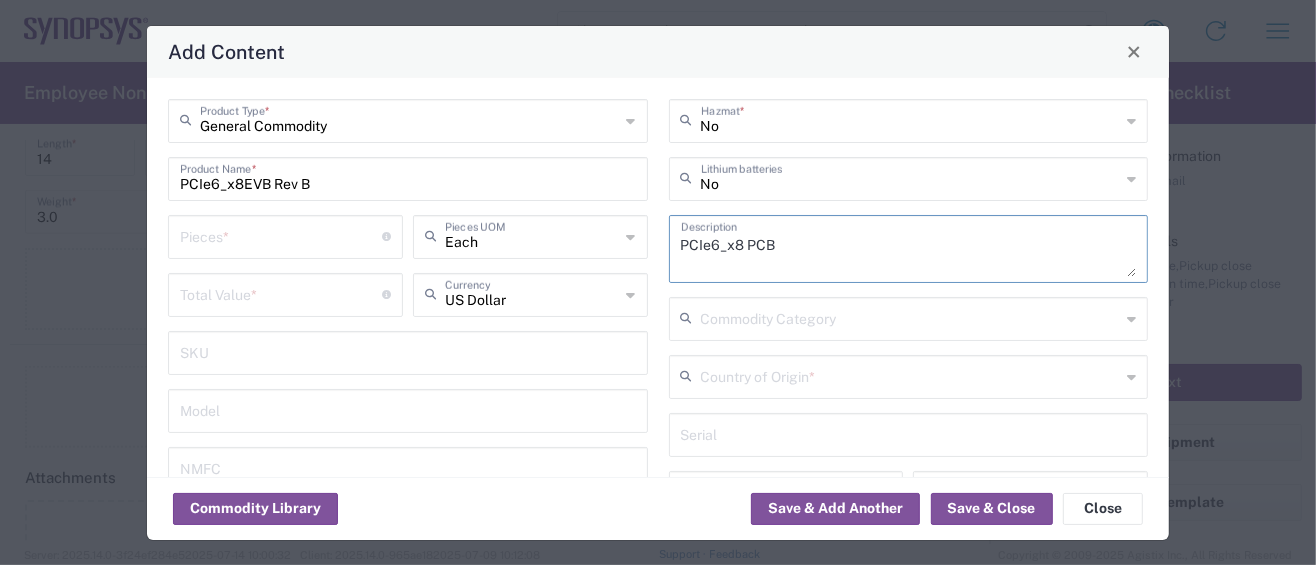 drag, startPoint x: 781, startPoint y: 240, endPoint x: 608, endPoint y: 231, distance: 173.23395 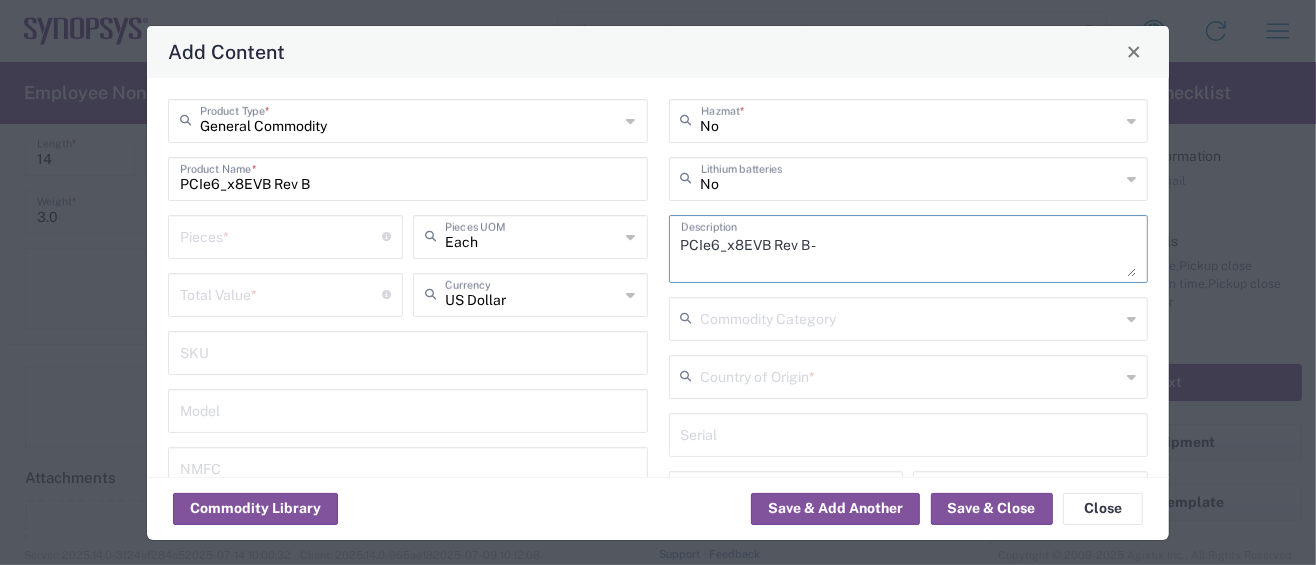 drag, startPoint x: 929, startPoint y: 239, endPoint x: 905, endPoint y: 242, distance: 24.186773 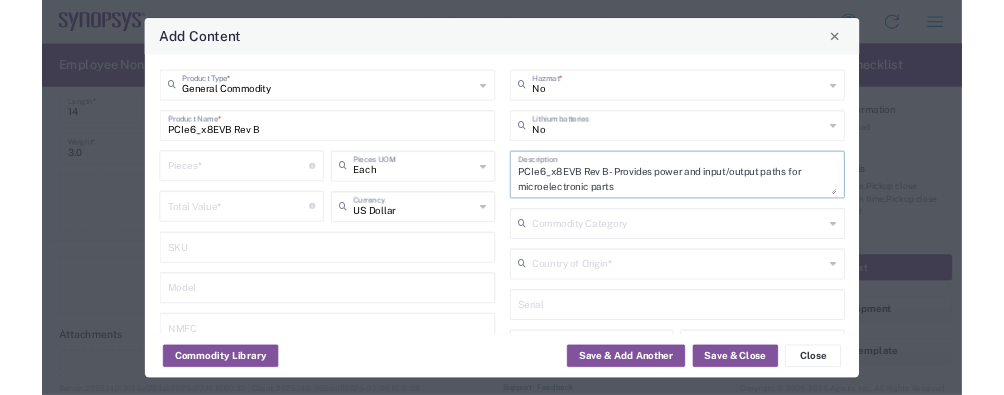 scroll, scrollTop: 0, scrollLeft: 0, axis: both 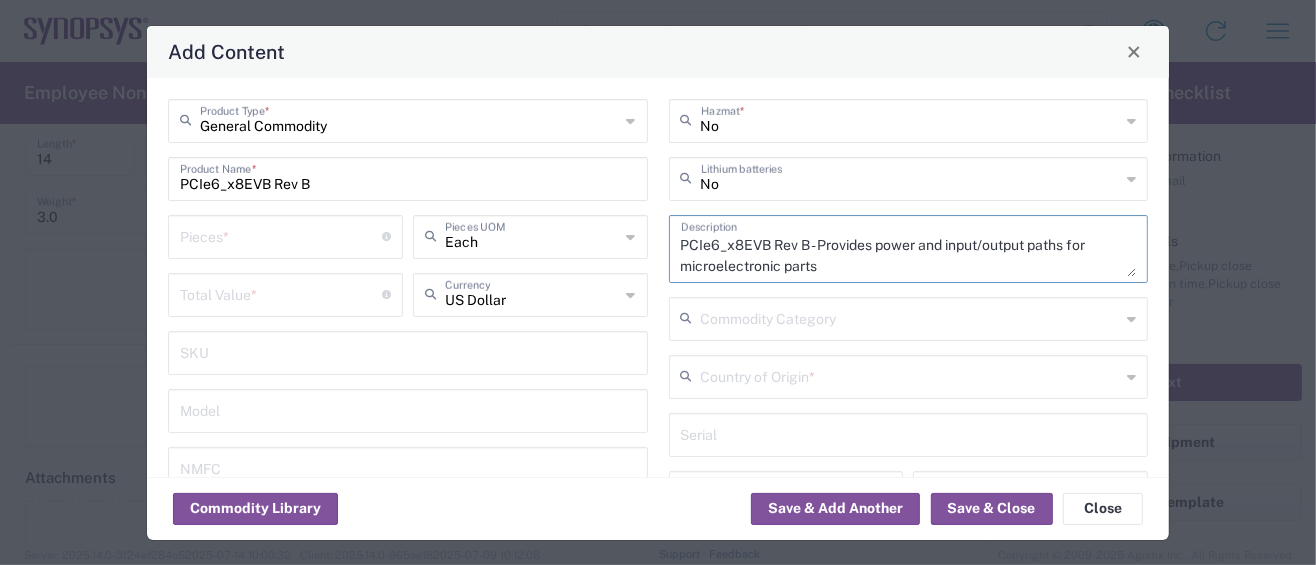 type on "PCIe6_x8EVB Rev B - Provides power and input/output paths for microelectronic parts" 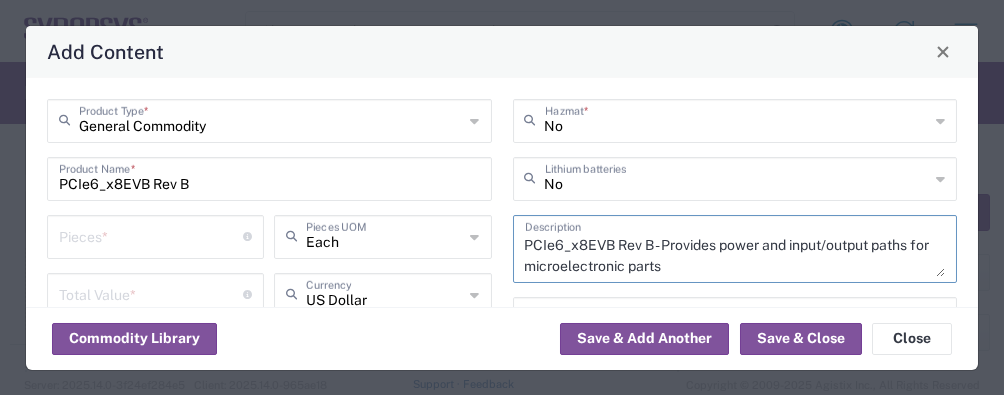 click at bounding box center (151, 235) 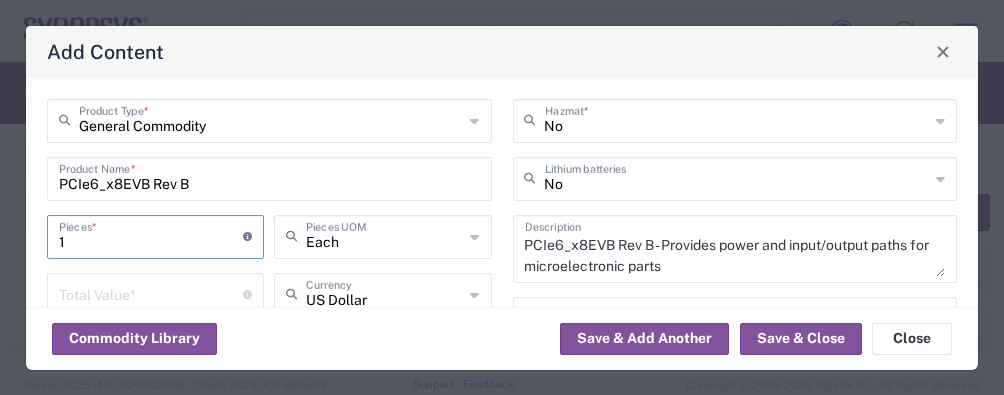 type on "1" 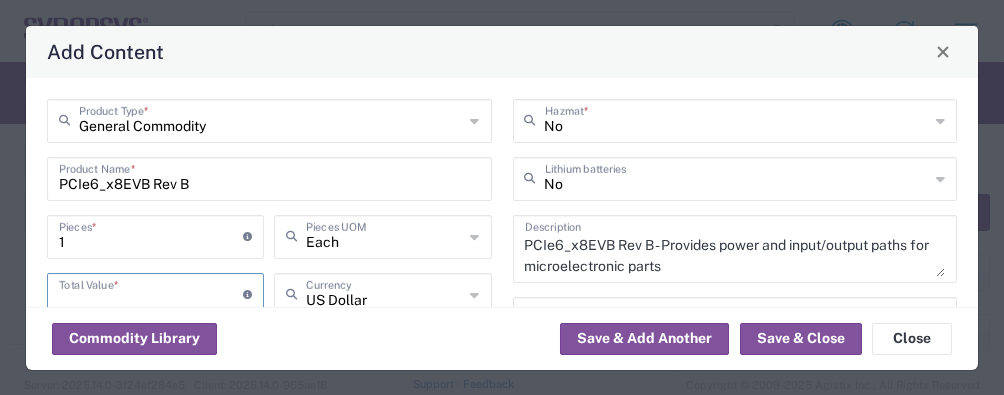 click at bounding box center (151, 293) 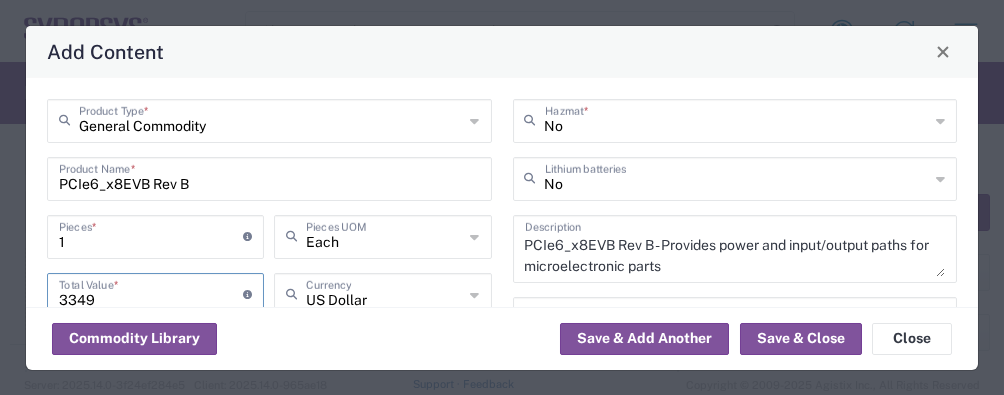 type on "3349" 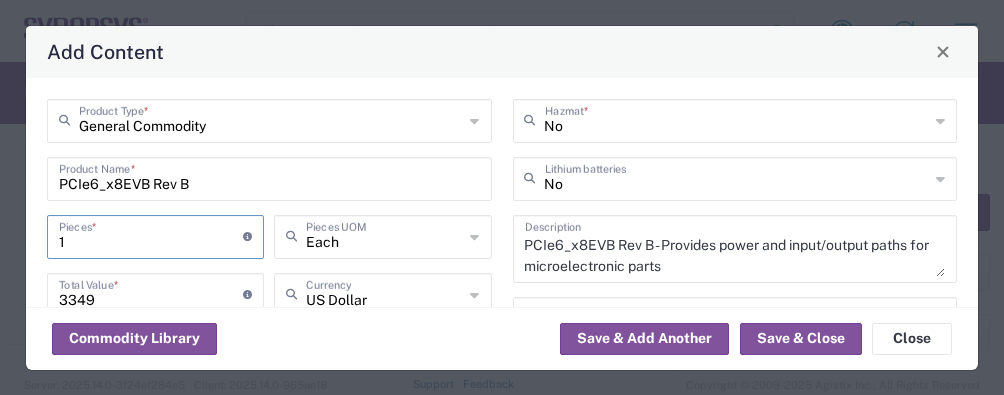 drag, startPoint x: 66, startPoint y: 236, endPoint x: 10, endPoint y: 239, distance: 56.0803 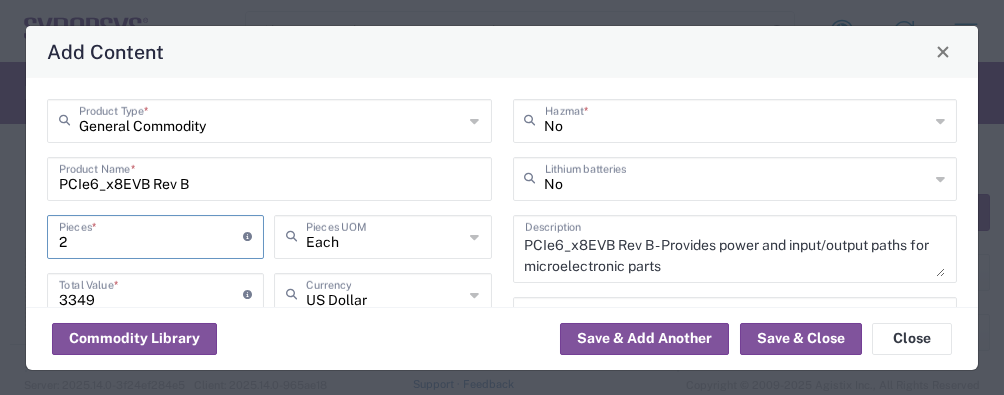 type on "6698" 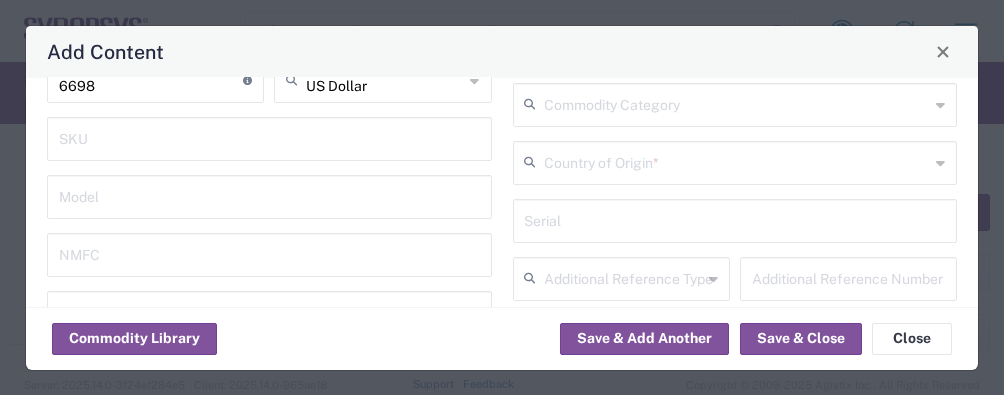 scroll, scrollTop: 266, scrollLeft: 0, axis: vertical 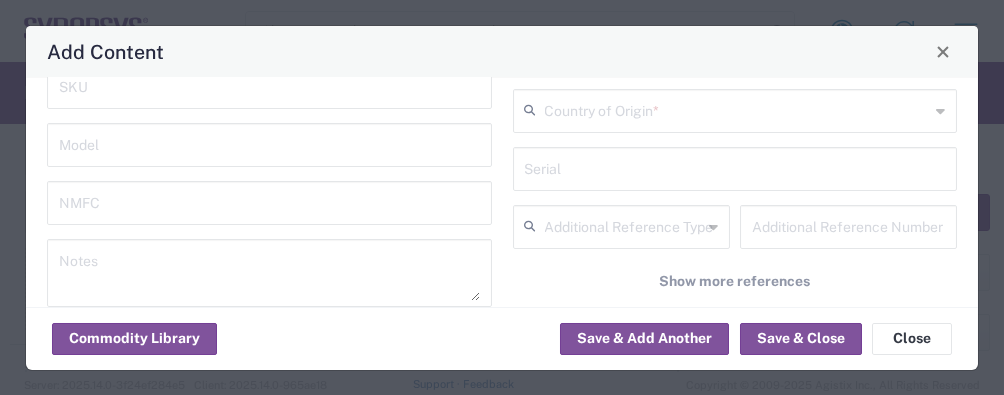 type on "2" 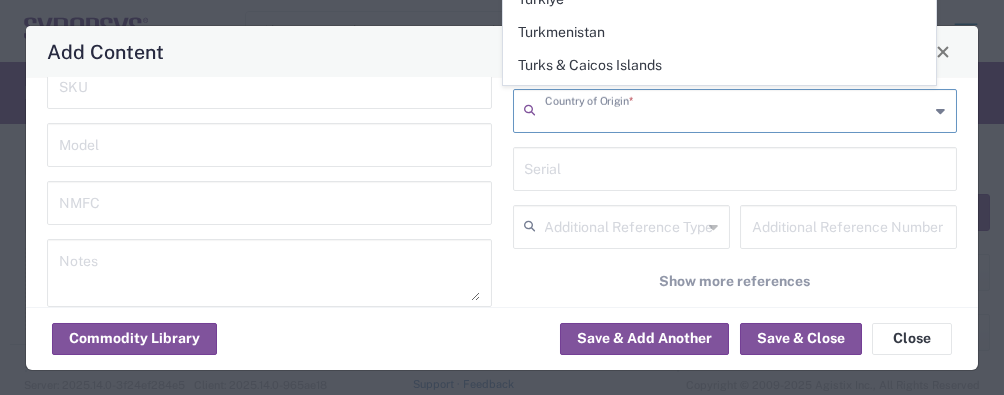 scroll, scrollTop: 7227, scrollLeft: 0, axis: vertical 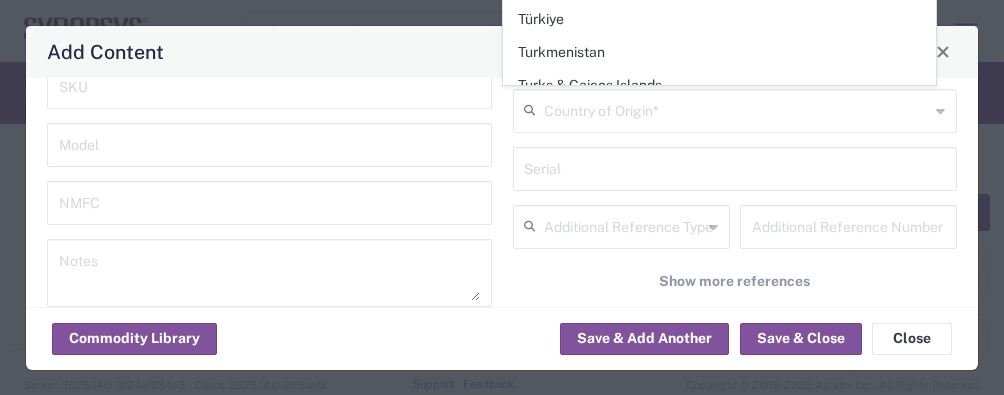 click on "United Kingdom" 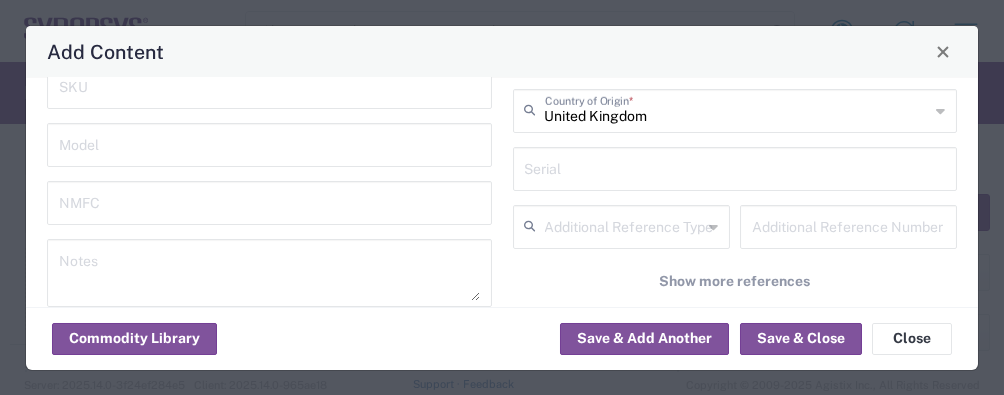 click on "[COUNTRY] Country of Origin  *" 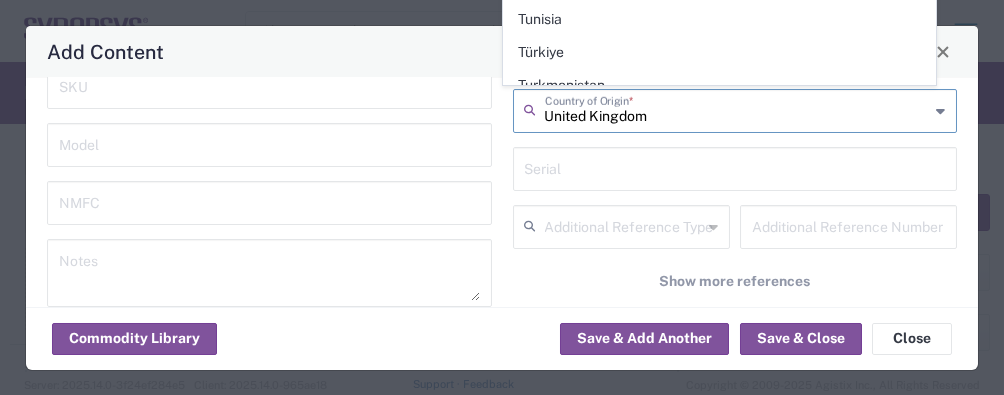 scroll, scrollTop: 0, scrollLeft: 0, axis: both 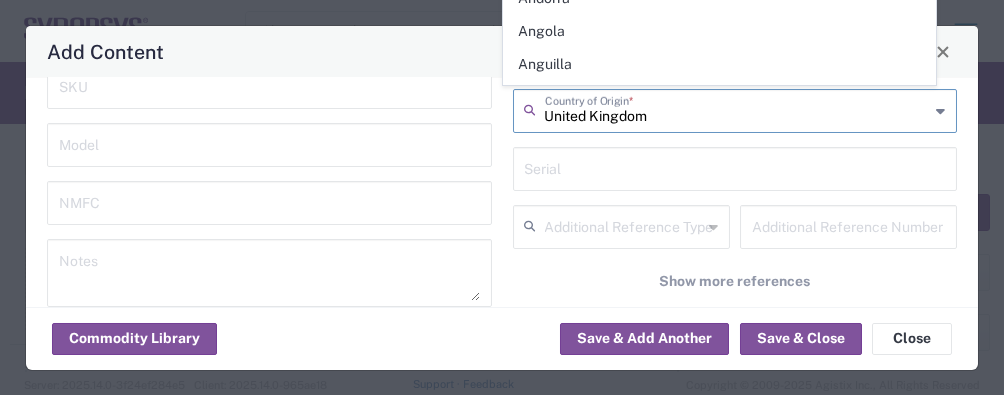 drag, startPoint x: 646, startPoint y: 104, endPoint x: 445, endPoint y: 120, distance: 201.6358 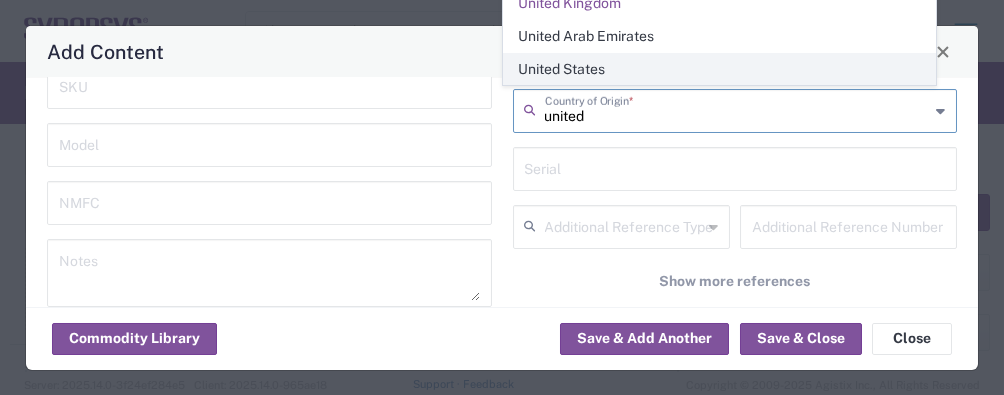 click on "United States" 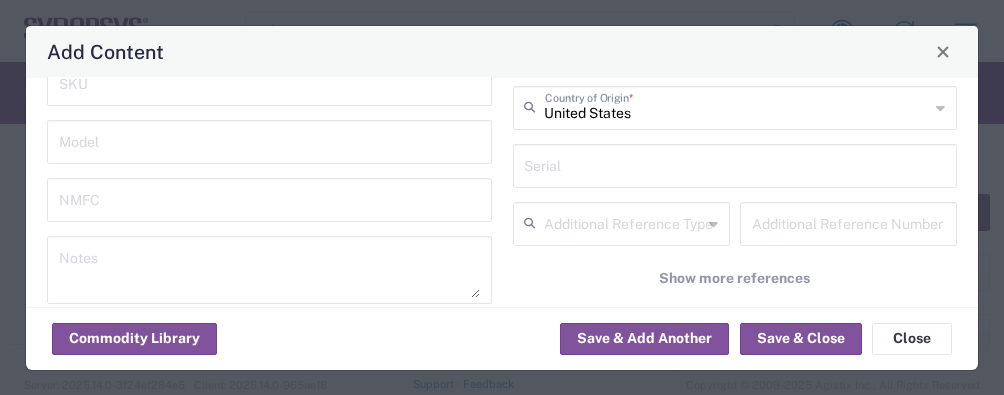 scroll, scrollTop: 399, scrollLeft: 0, axis: vertical 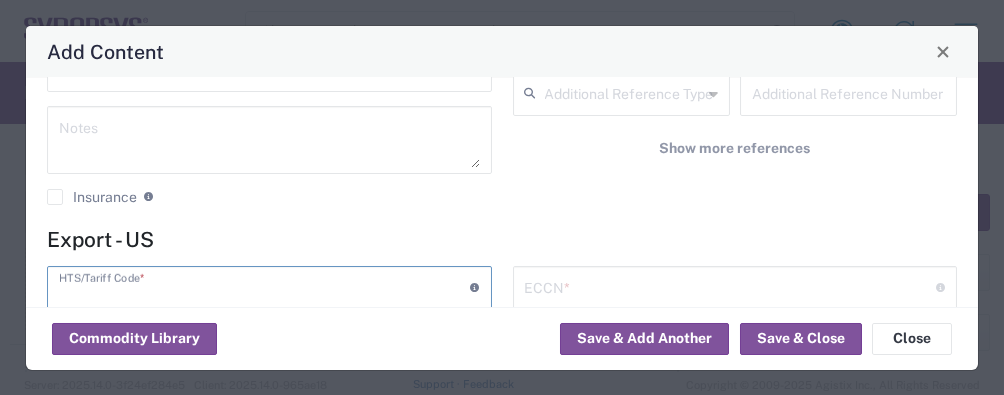 click at bounding box center [265, 286] 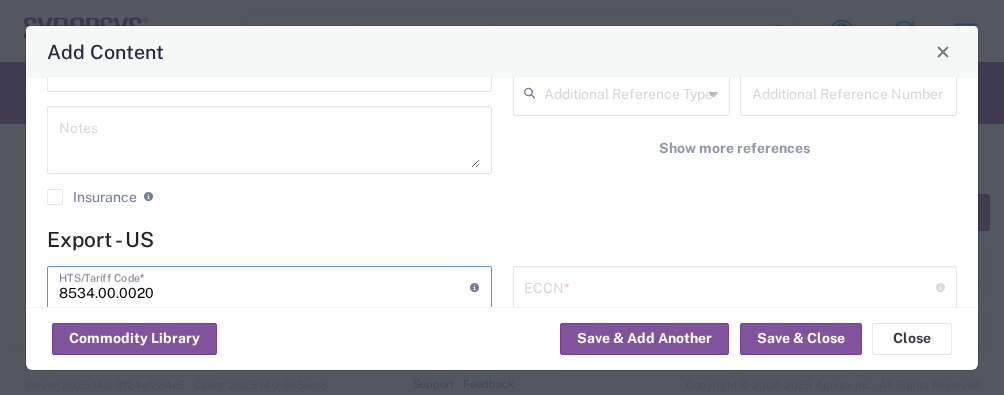 type on "8534.00.0020" 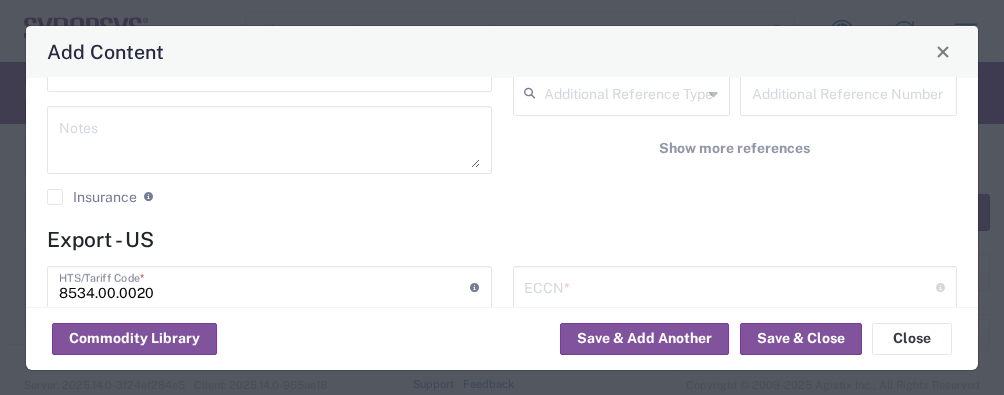 click at bounding box center [731, 286] 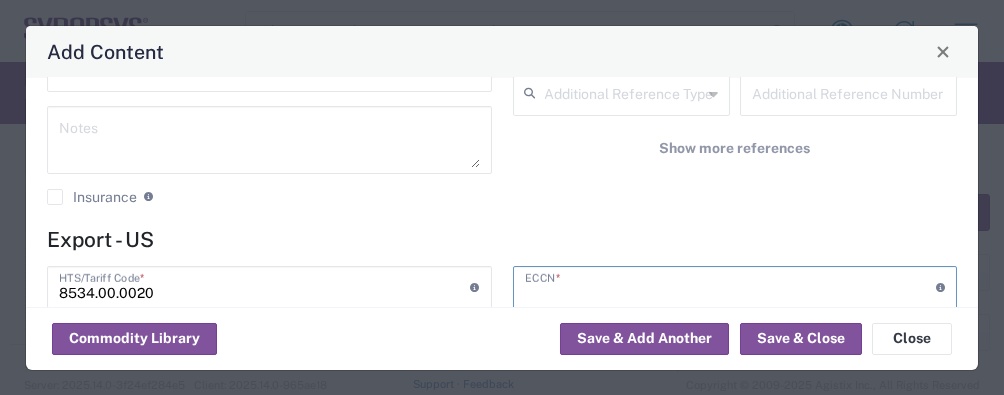 paste on "3A991/NLR" 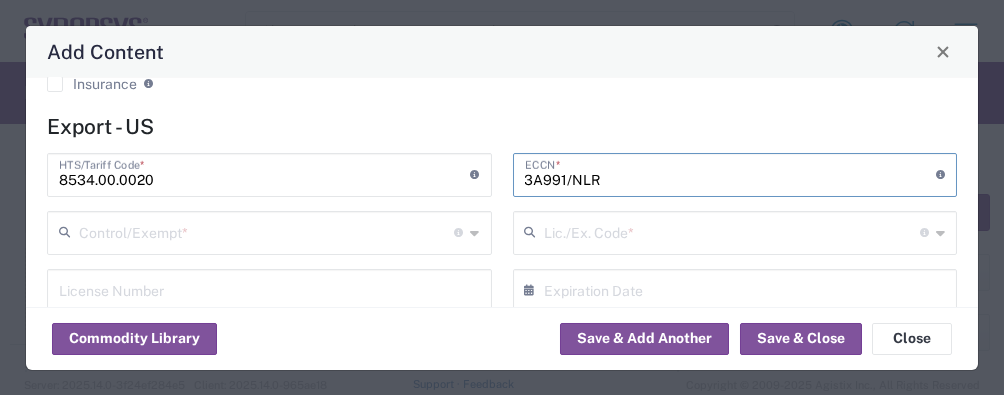 scroll, scrollTop: 533, scrollLeft: 0, axis: vertical 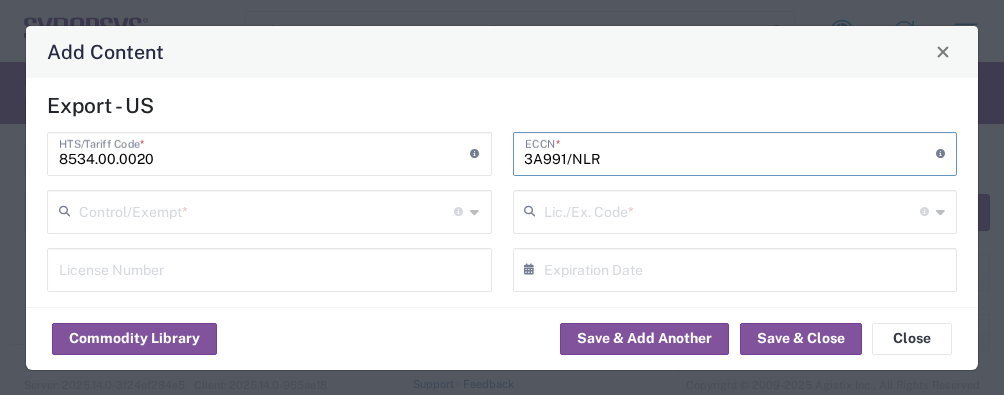 type on "3A991/NLR" 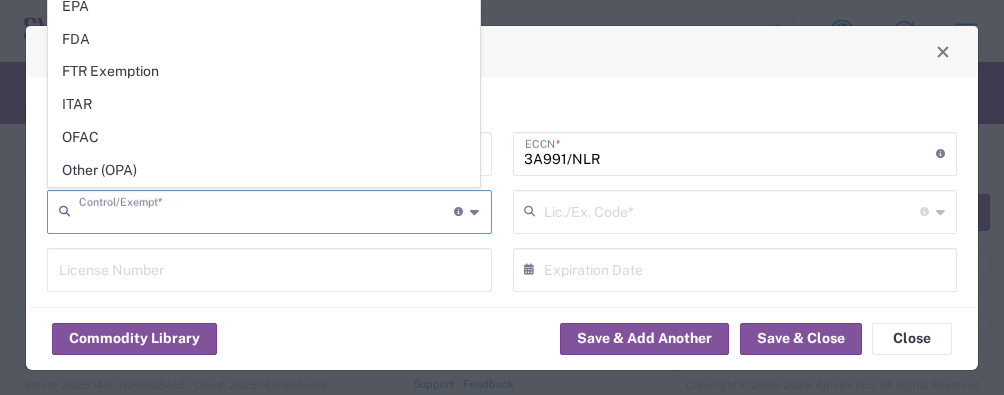 click at bounding box center [267, 210] 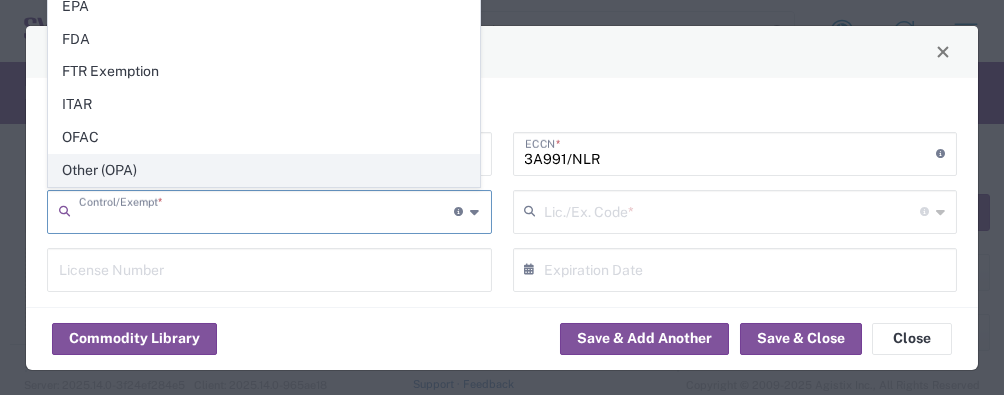click on "Other (OPA)" 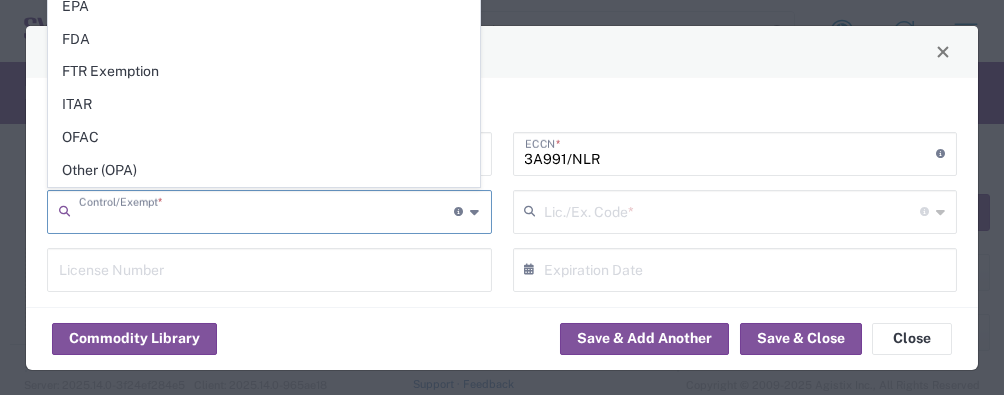type on "Other (OPA)" 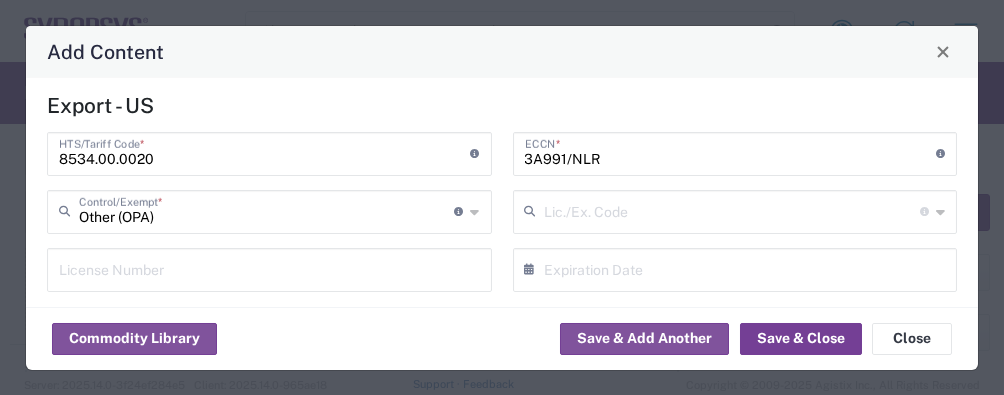 click on "Save & Close" 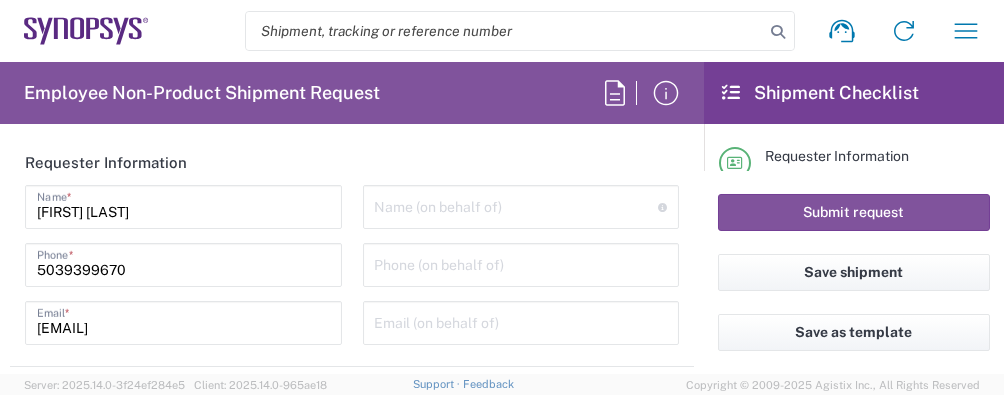 scroll, scrollTop: 133, scrollLeft: 0, axis: vertical 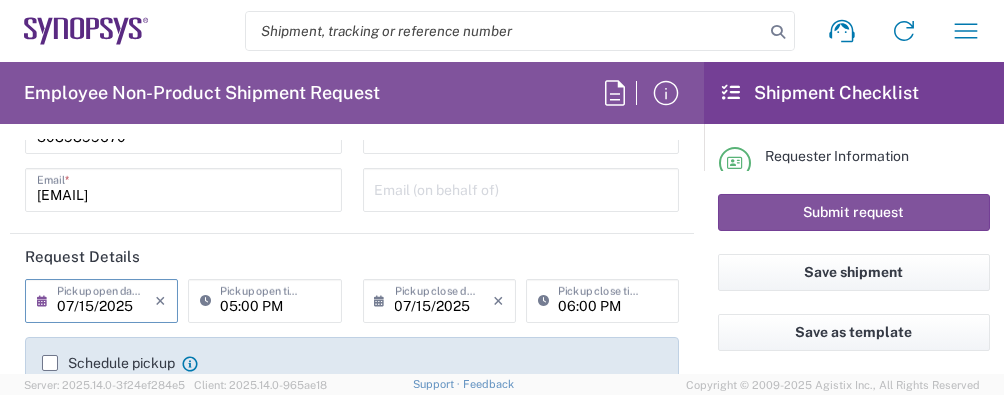 click on "07/15/2025" at bounding box center [106, 299] 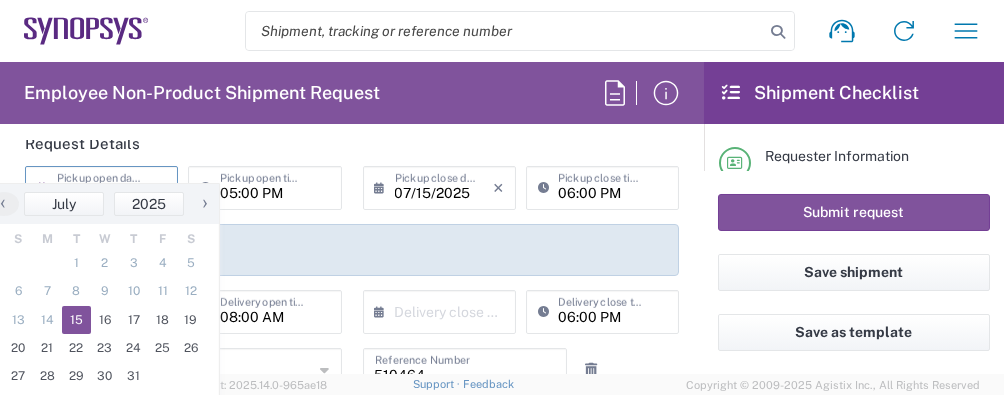 scroll, scrollTop: 266, scrollLeft: 0, axis: vertical 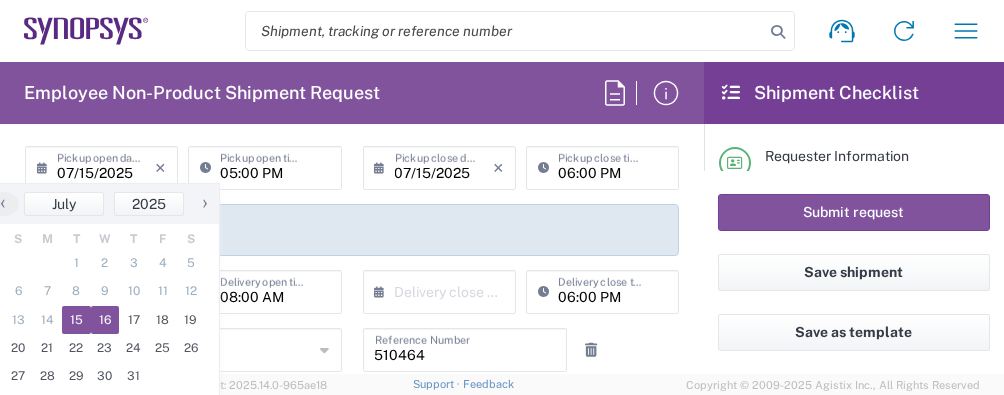 click on "16" 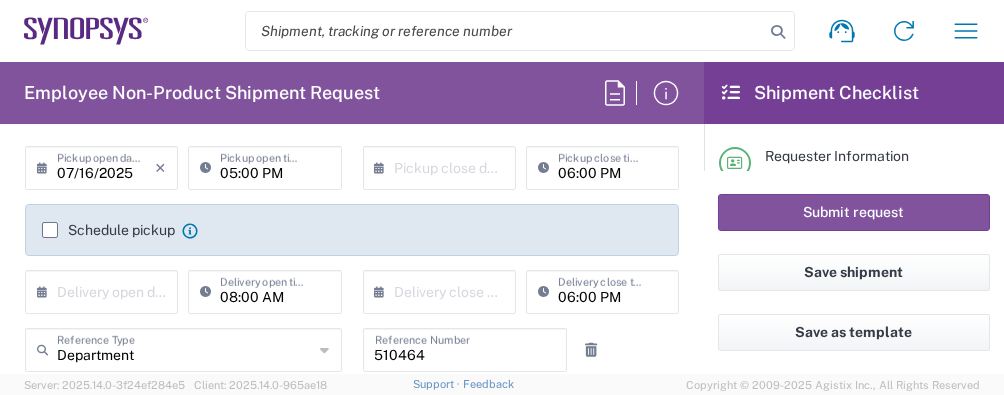 click 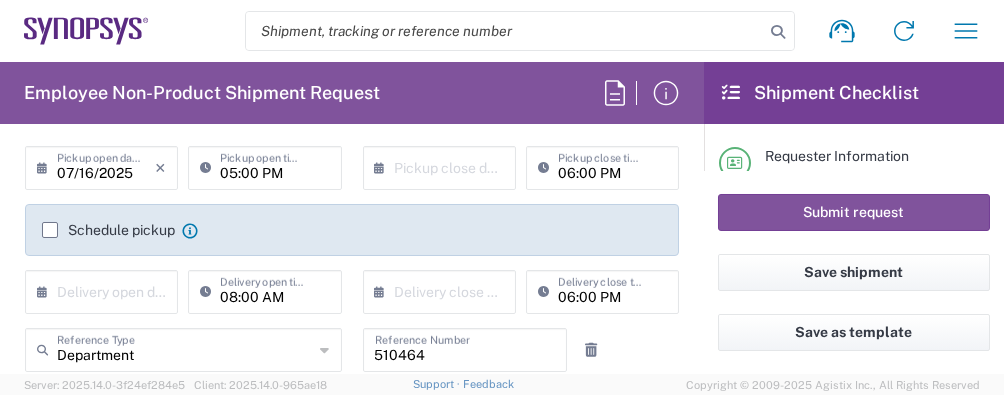 click 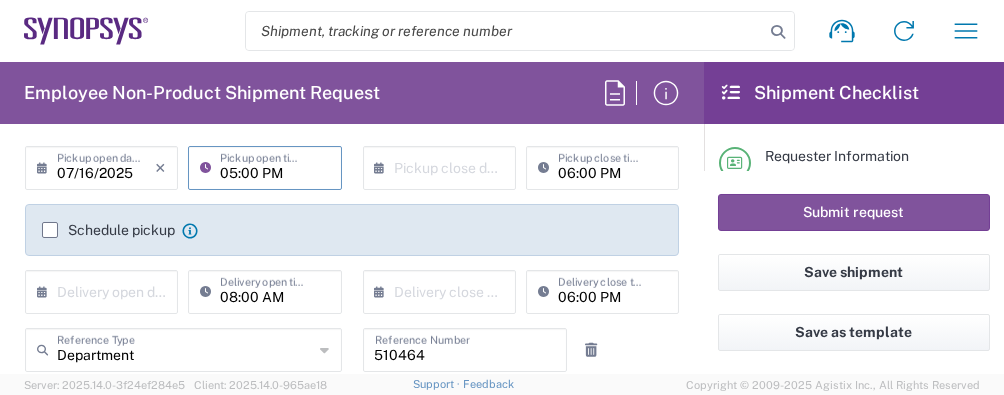 click on "05:00 PM" at bounding box center (274, 166) 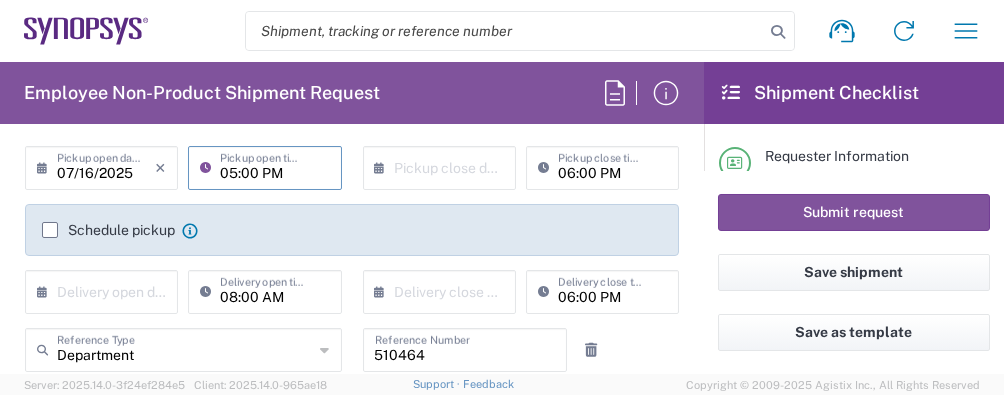 click on "05:00 PM" at bounding box center [274, 166] 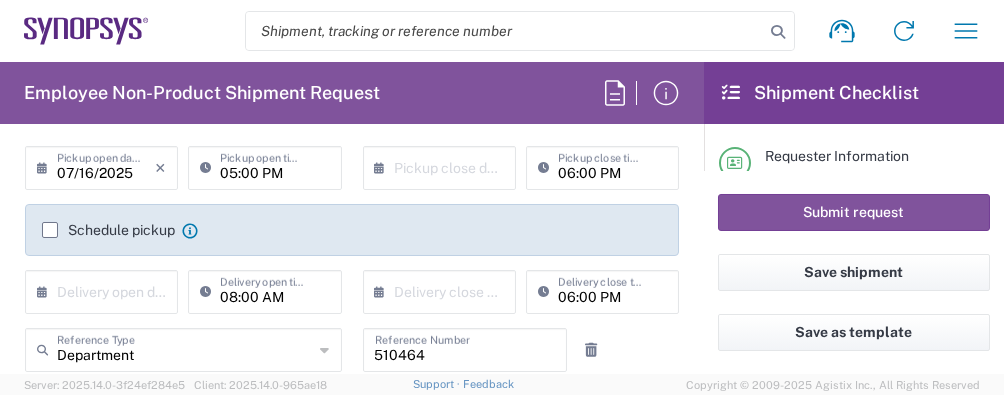 click 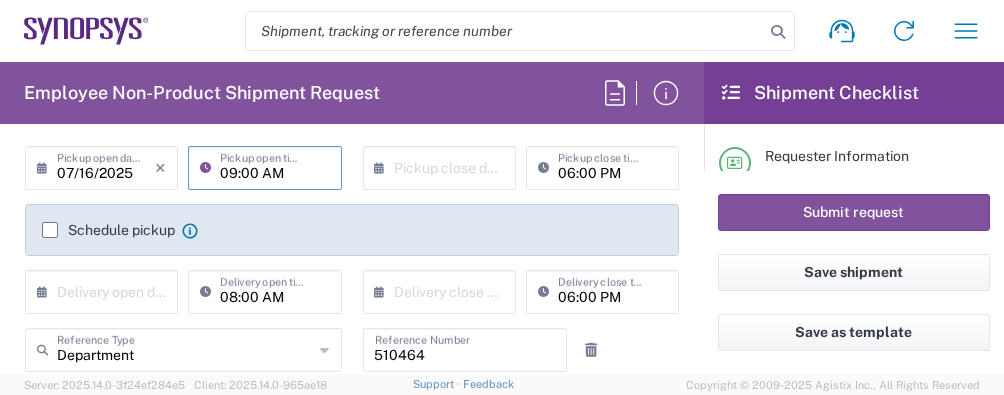 type on "09:00 AM" 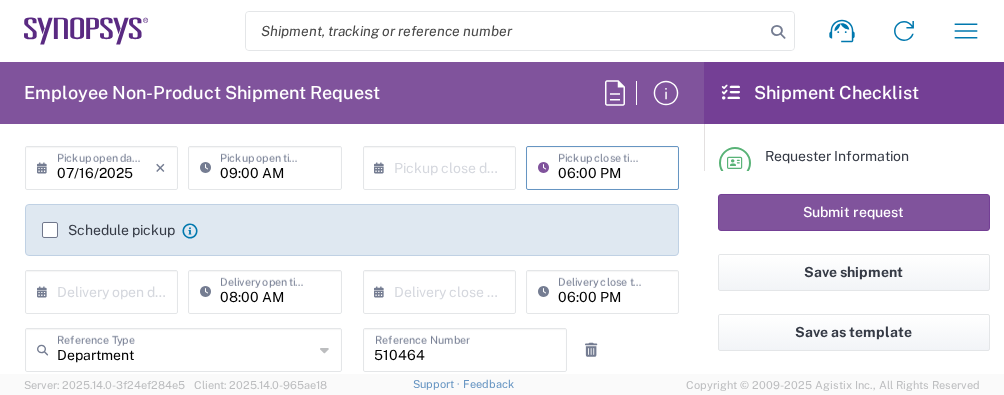 click on "06:00 PM" at bounding box center (612, 166) 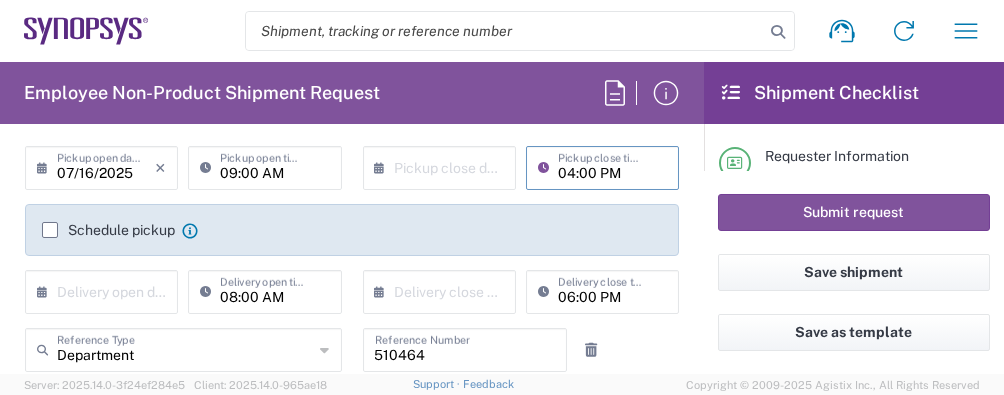type on "04:00 PM" 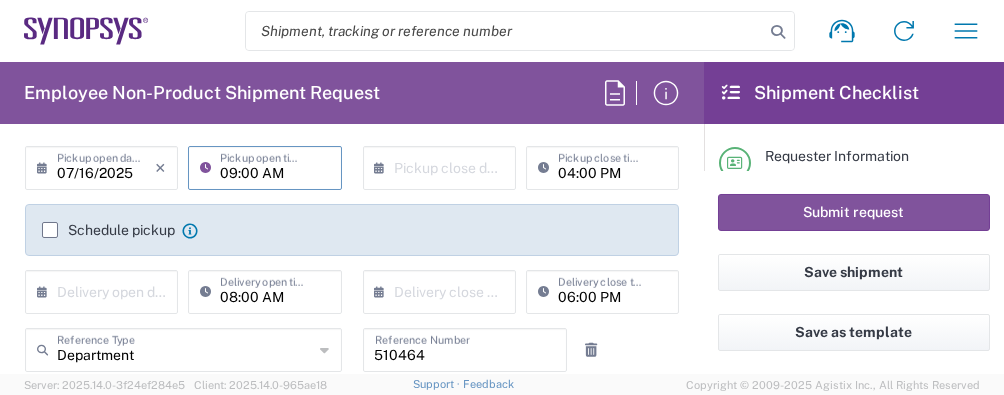 click on "09:00 AM" at bounding box center [274, 166] 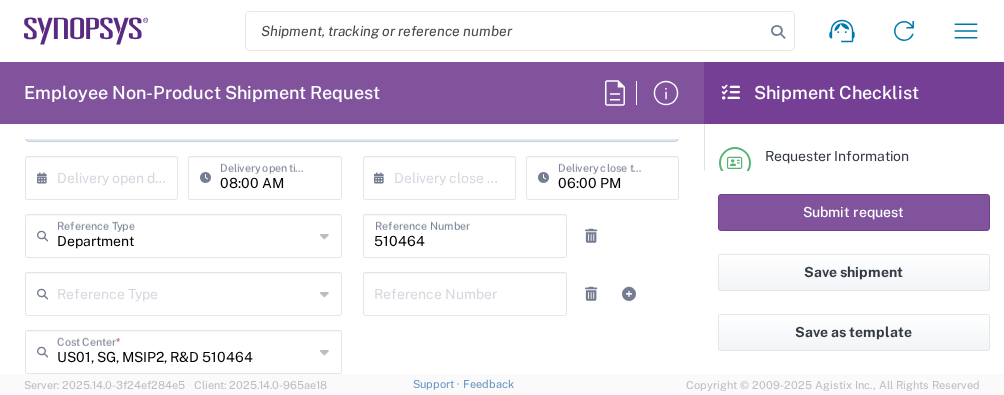 scroll, scrollTop: 399, scrollLeft: 0, axis: vertical 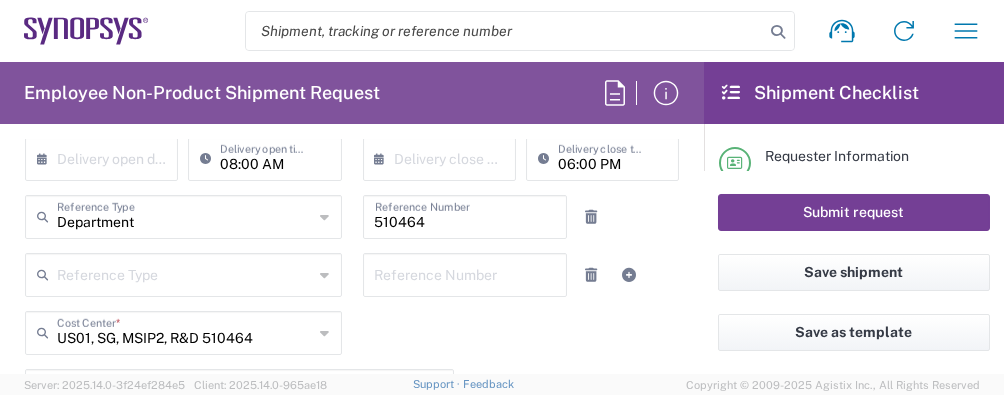 type on "08:00 AM" 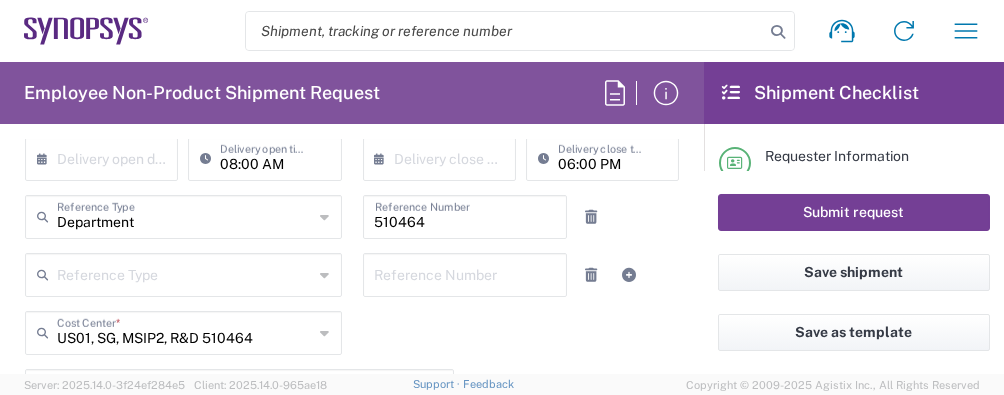 drag, startPoint x: 738, startPoint y: 208, endPoint x: 531, endPoint y: 226, distance: 207.78113 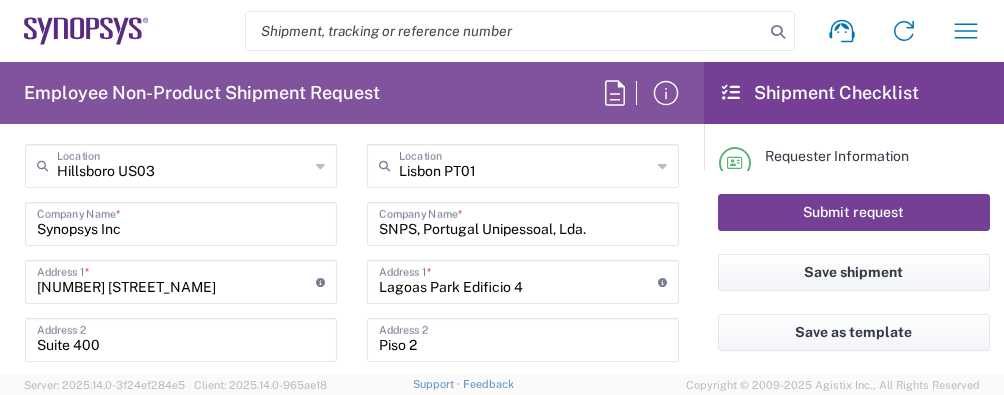 scroll, scrollTop: 800, scrollLeft: 0, axis: vertical 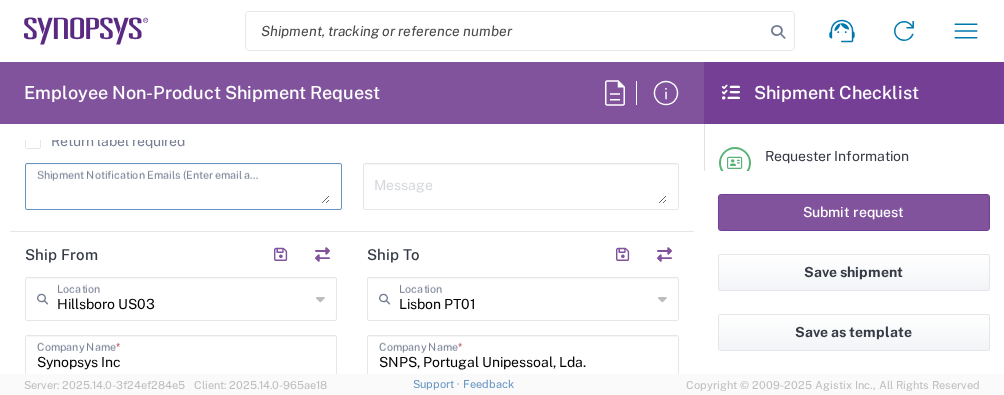click at bounding box center [183, 186] 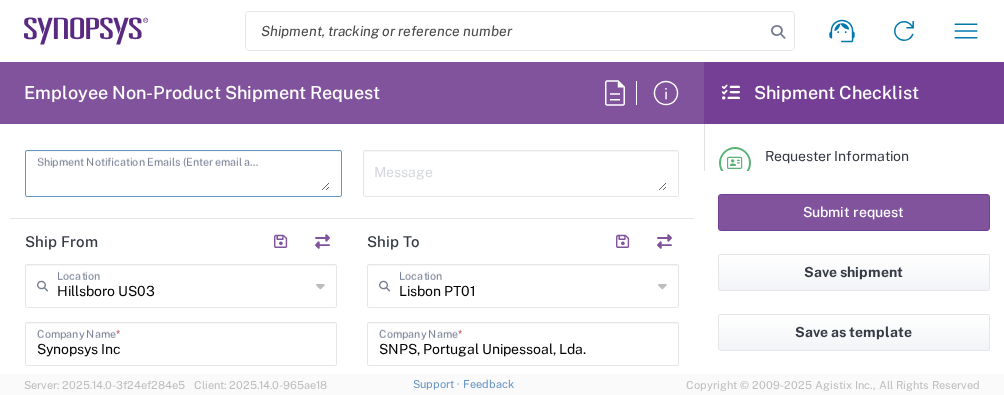 scroll, scrollTop: 800, scrollLeft: 0, axis: vertical 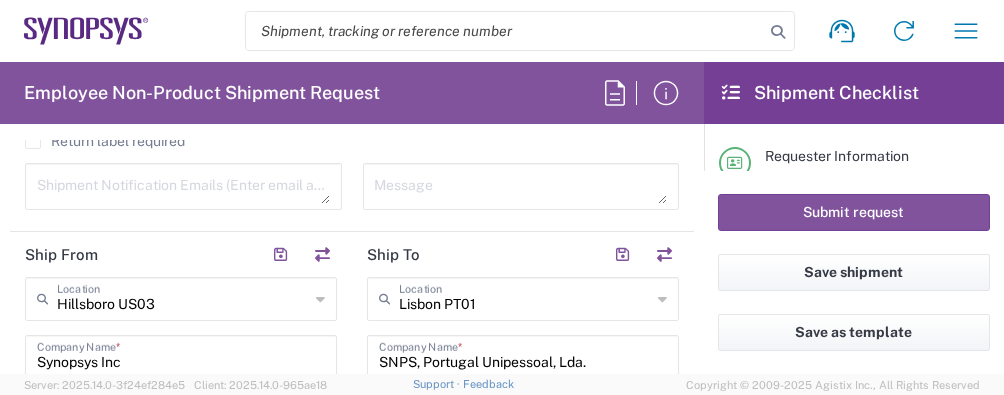 click at bounding box center [183, 186] 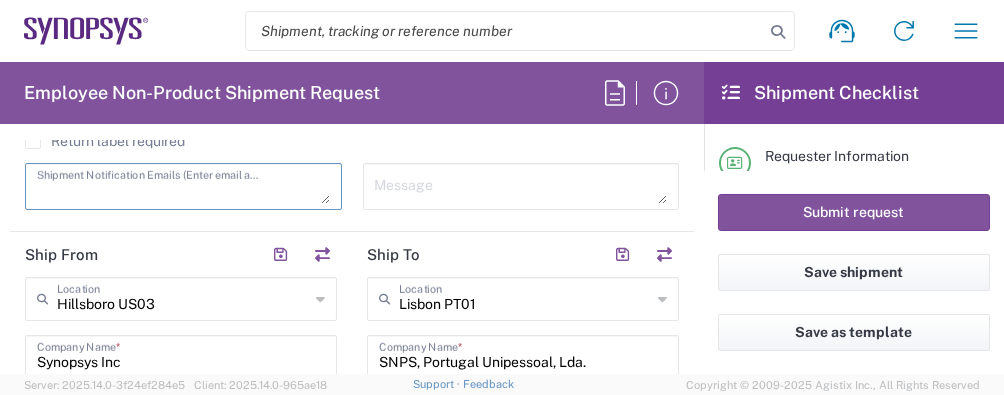 paste on "[EMAIL]" 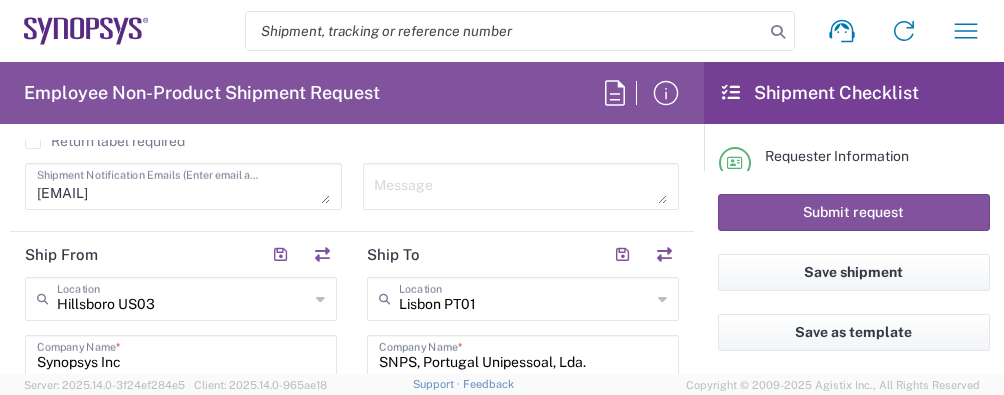 click on "[EMAIL]" at bounding box center (183, 186) 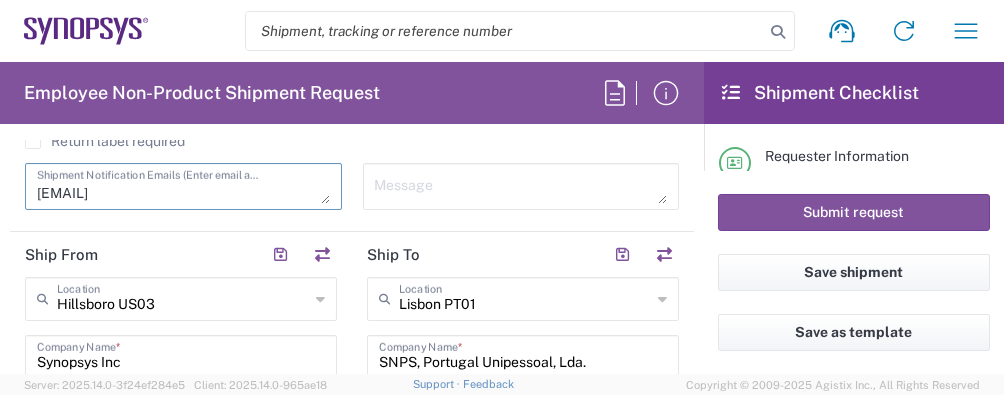 click on "[EMAIL]" at bounding box center (183, 186) 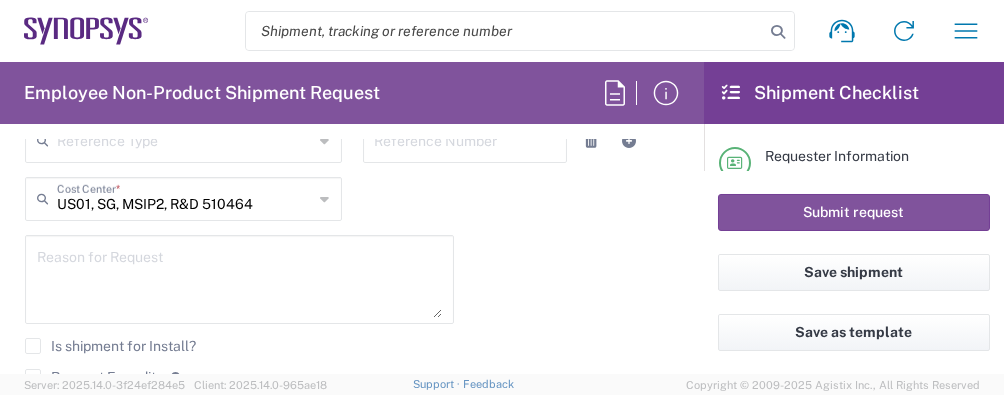 scroll, scrollTop: 800, scrollLeft: 0, axis: vertical 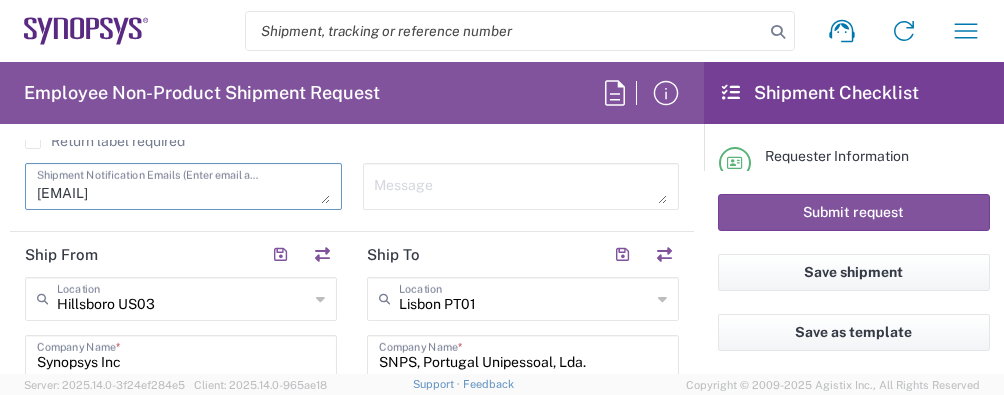 paste on "[EMAIL]" 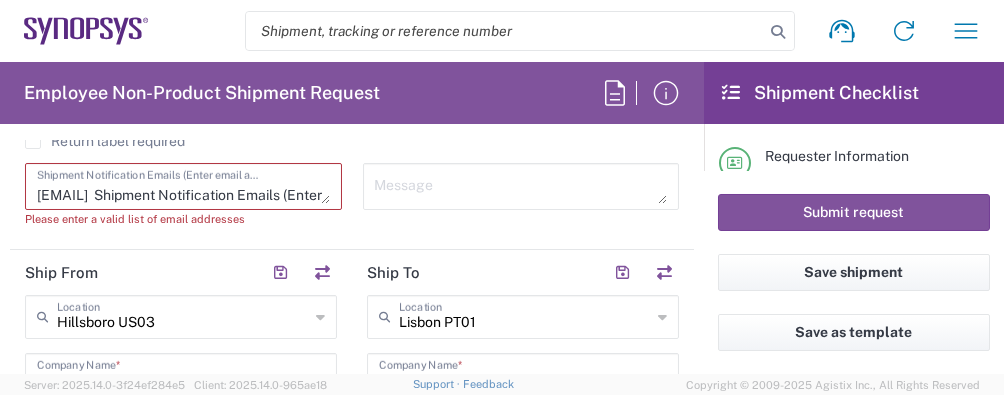 click on "[EMAIL]
[EMAIL]  Shipment Notification Emails (Enter email addresses separated by comma)" at bounding box center [183, 186] 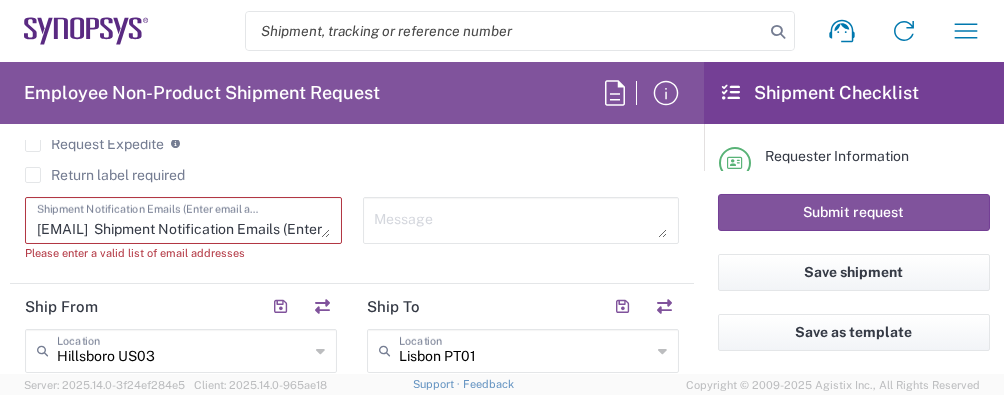 scroll, scrollTop: 800, scrollLeft: 0, axis: vertical 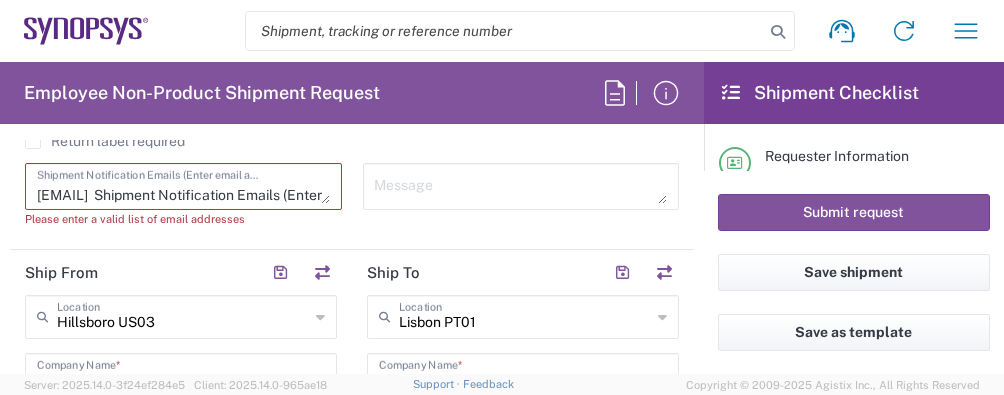 click on "Request Details  07/16/2025 ×  Pickup open date  * Cancel Apply 08:00 AM  Pickup open time  * ×  Pickup close date  * Cancel Apply 04:00 PM  Pickup close time  *  Schedule pickup  When scheduling a pickup please be sure to meet the following criteria:
1. Pickup window should start at least 2 hours after current time.
2.Pickup window needs to be at least 2 hours.
3.Pickup close time should not exceed business hours.
×  Delivery open date  Cancel Apply 08:00 AM  Delivery open time  ×  Delivery close date  Cancel Apply 06:00 PM  Delivery close time  Department  Reference Type  Department Customer Ref Invoice Number Purchase Order RMA 510464  Reference Number   Reference Type  Customer Ref Department Invoice Number Purchase Order RMA  Reference Number  [LOCATION_CODE], [LOCATION_CODE], [LOCATION_CODE], [LOCATION_CODE]  Cost Center  * [LOCATION_CODE], [LOCATION_CODE], [LOCATION_CODE], [LOCATION_CODE] 510464 [LOCATION_CODE], [LOCATION_CODE], [LOCATION_CODE] 460541 [LOCATION_CODE], [LOCATION_CODE], [LOCATION_CODE] 111638 [LOCATION_CODE], [LOCATION_CODE], [LOCATION_CODE] 511294 [LOCATION_CODE], [LOCATION_CODE], [LOCATION_CODE] 211262 [LOCATION_CODE], [LOCATION_CODE], [LOCATION_CODE] 211249 [LOCATION_CODE], [LOCATION_CODE], [LOCATION_CODE] 211229 [LOCATION_CODE], [LOCATION_CODE], [LOCATION_CODE] 260479" 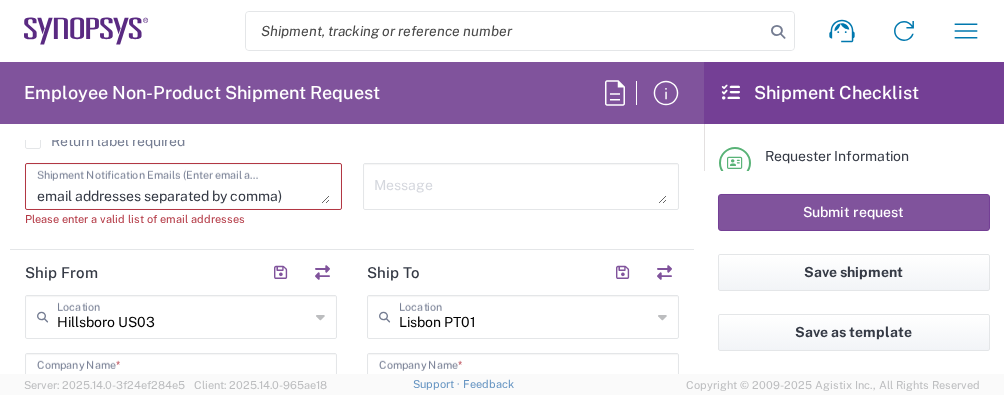 click on "[EMAIL]
[EMAIL]  Shipment Notification Emails (Enter email addresses separated by comma)" at bounding box center (183, 186) 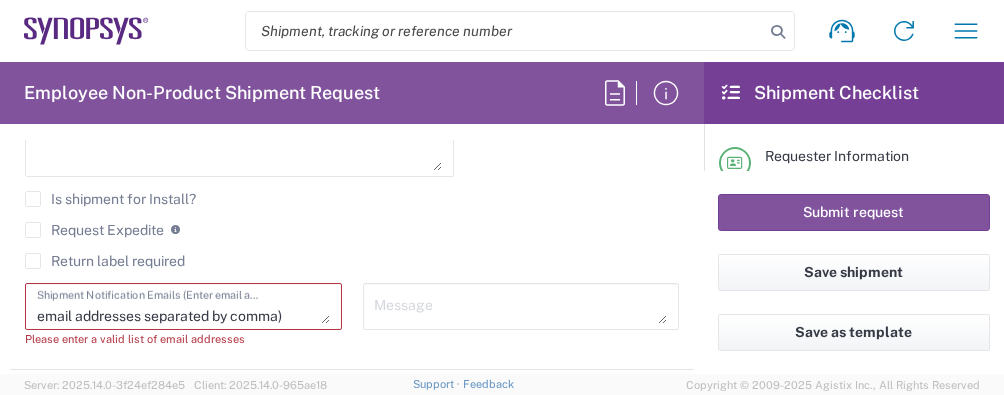 scroll, scrollTop: 666, scrollLeft: 0, axis: vertical 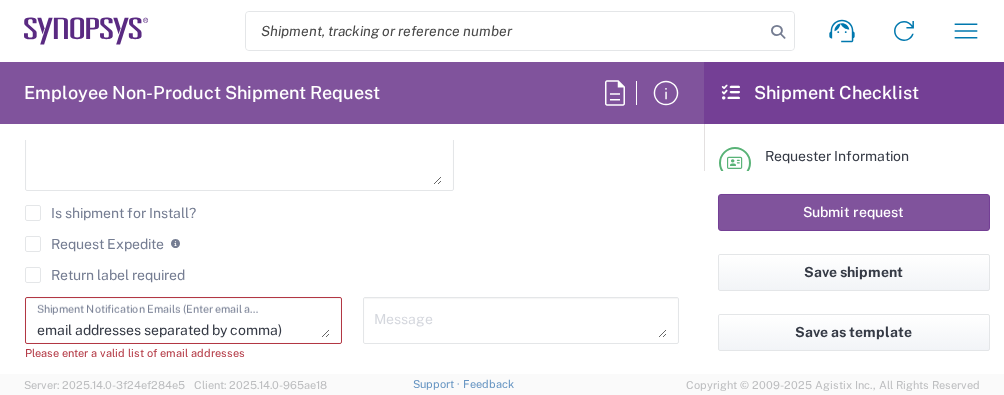 click on "[EMAIL]
[EMAIL]  Shipment Notification Emails (Enter email addresses separated by comma)" at bounding box center (183, 320) 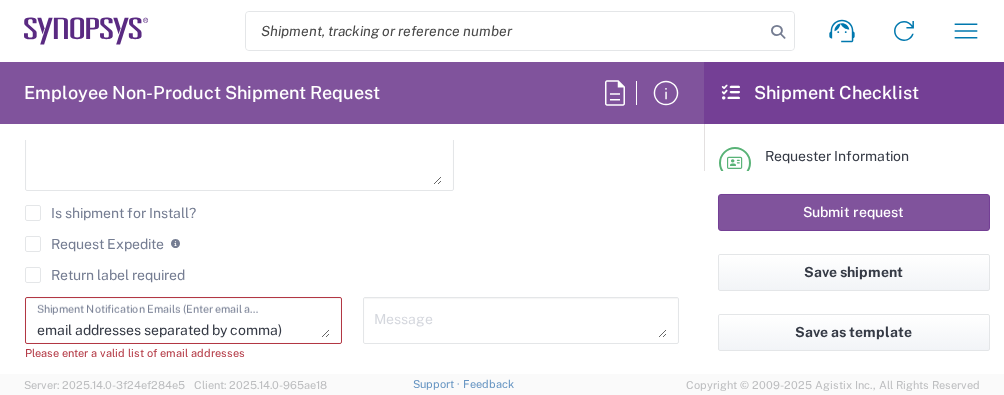 click on "[EMAIL]
[EMAIL]  Shipment Notification Emails (Enter email addresses separated by comma)" at bounding box center (183, 320) 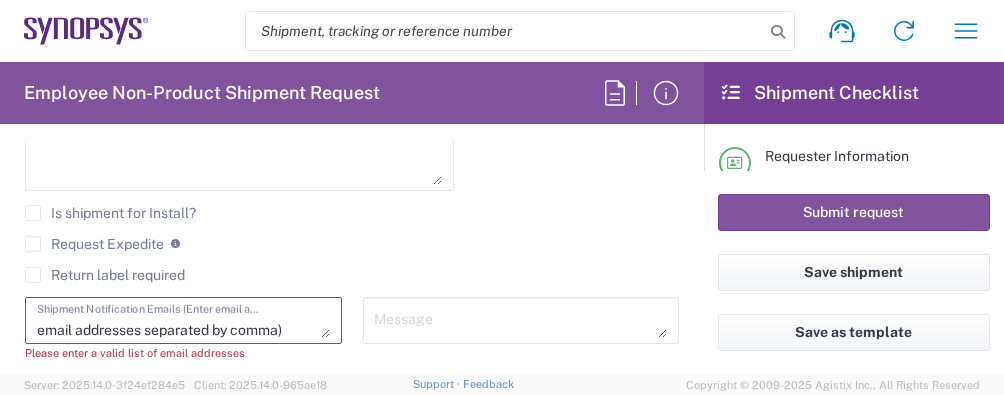 click on "[EMAIL]
[EMAIL]  Shipment Notification Emails (Enter email addresses separated by comma)" at bounding box center [183, 320] 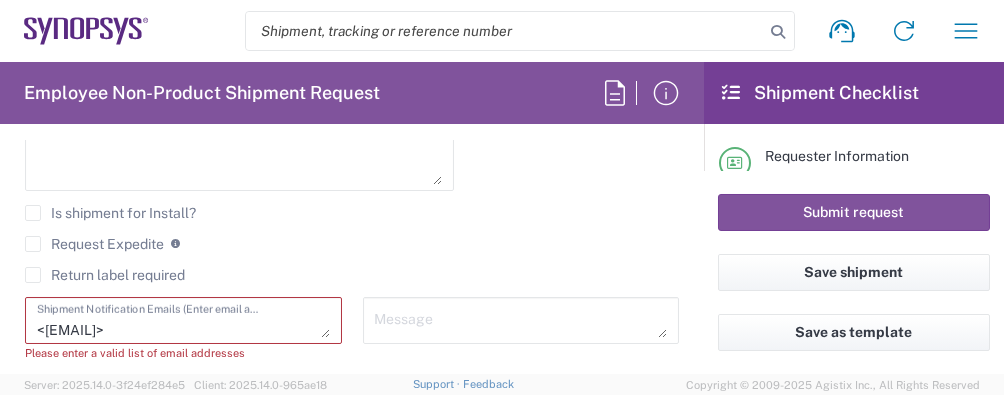 scroll, scrollTop: 103, scrollLeft: 0, axis: vertical 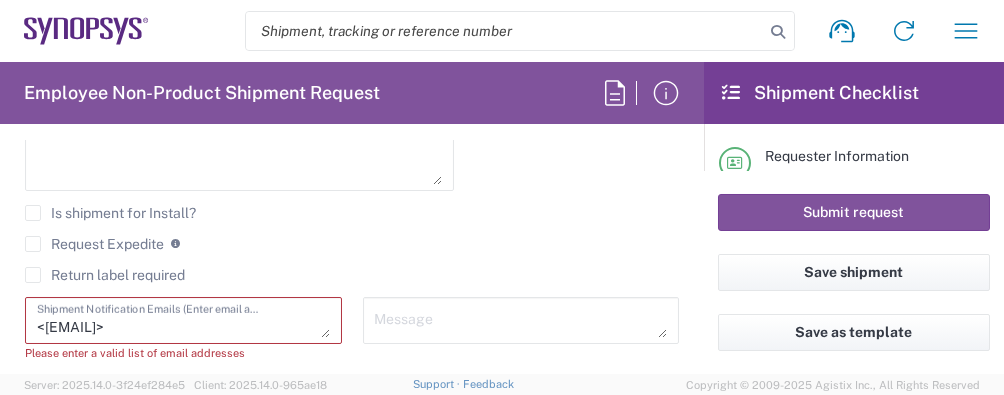 type on "[EMAIL]
[FIRST] [LAST] <[EMAIL]>; [FIRST] [LAST] <[EMAIL]>" 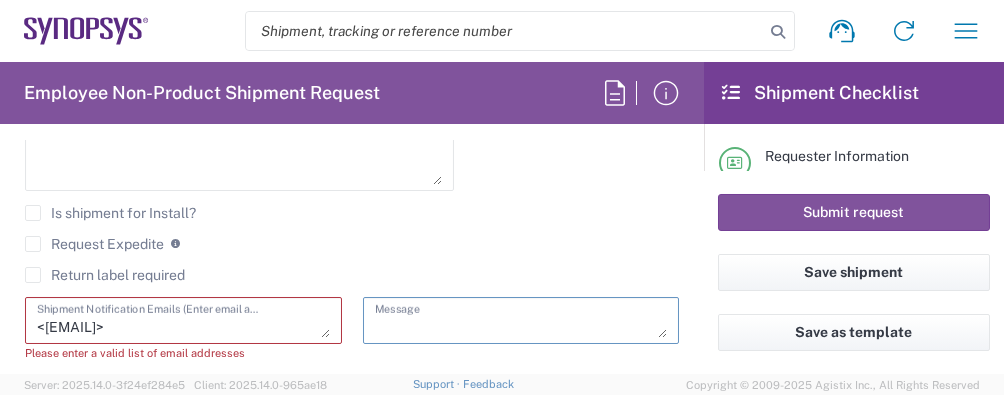 click at bounding box center (521, 320) 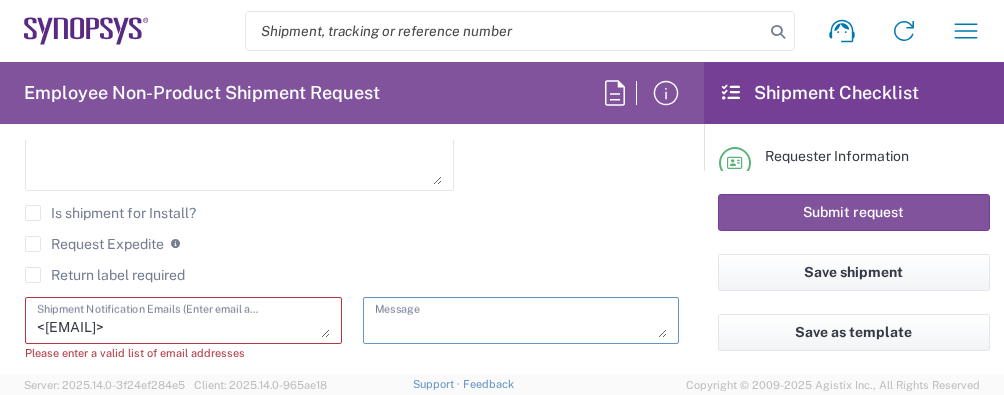 scroll, scrollTop: 104, scrollLeft: 0, axis: vertical 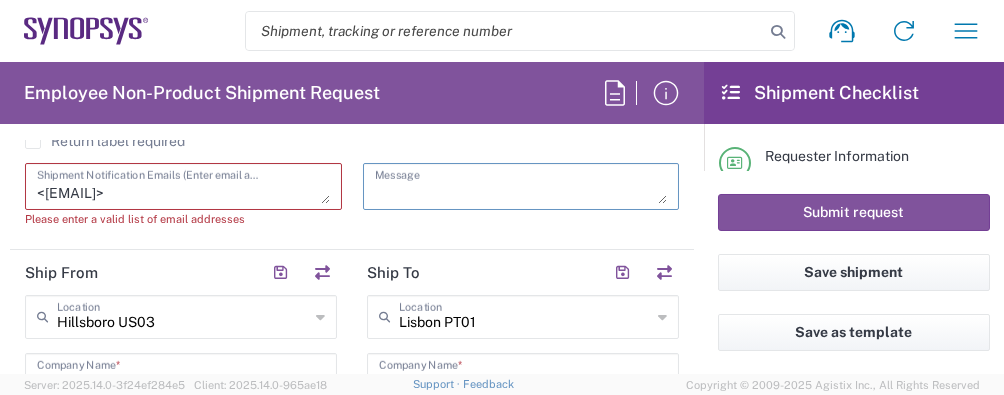 click on "[EMAIL]
[FIRST] [LAST] <[EMAIL]>; [FIRST] [LAST] <[EMAIL]>" at bounding box center (183, 186) 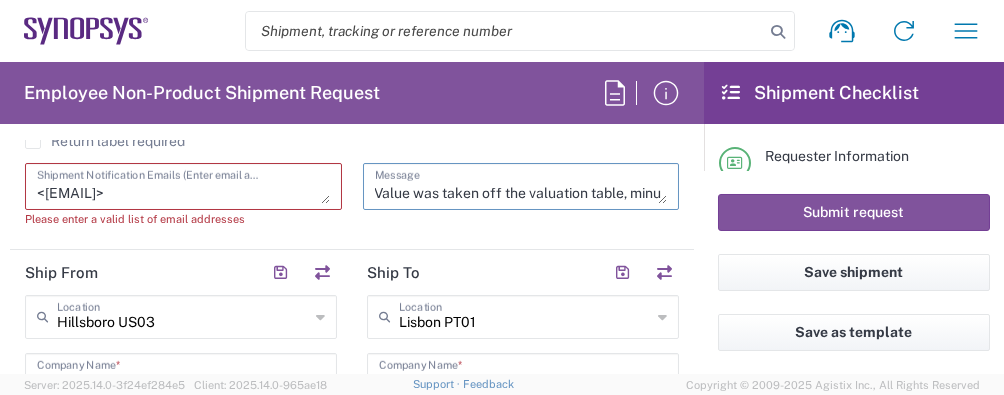 scroll, scrollTop: 19, scrollLeft: 0, axis: vertical 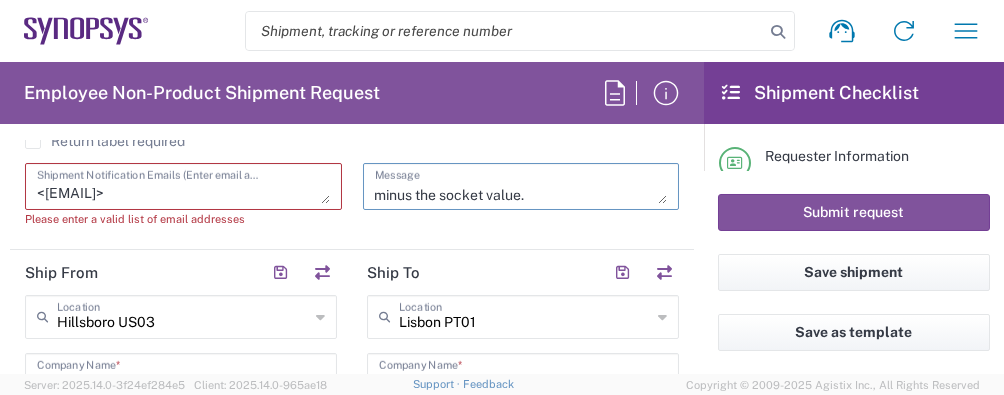 click on "Value was taken off the valuation table, minus the socket value." at bounding box center [521, 186] 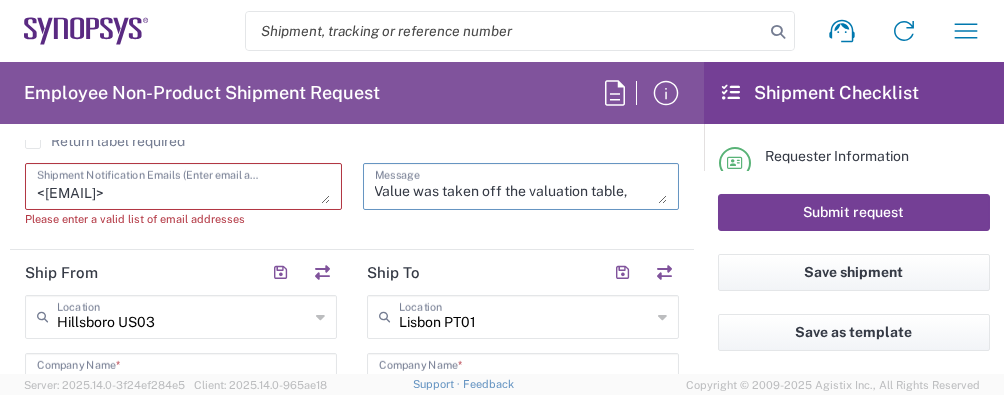 type on "Value was taken off the valuation table, minus the socket value." 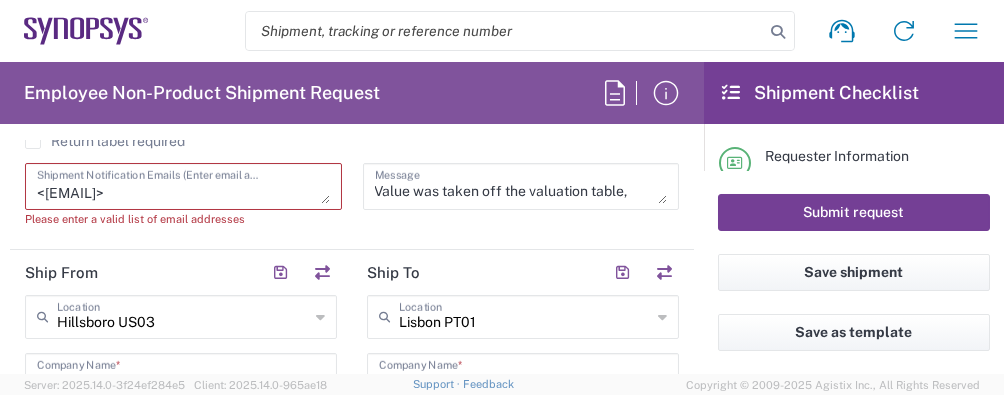 click on "Submit request" 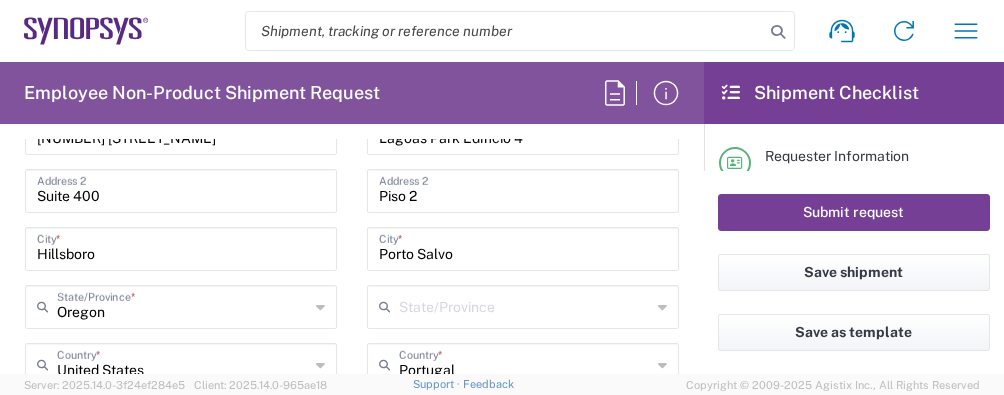 scroll, scrollTop: 1217, scrollLeft: 0, axis: vertical 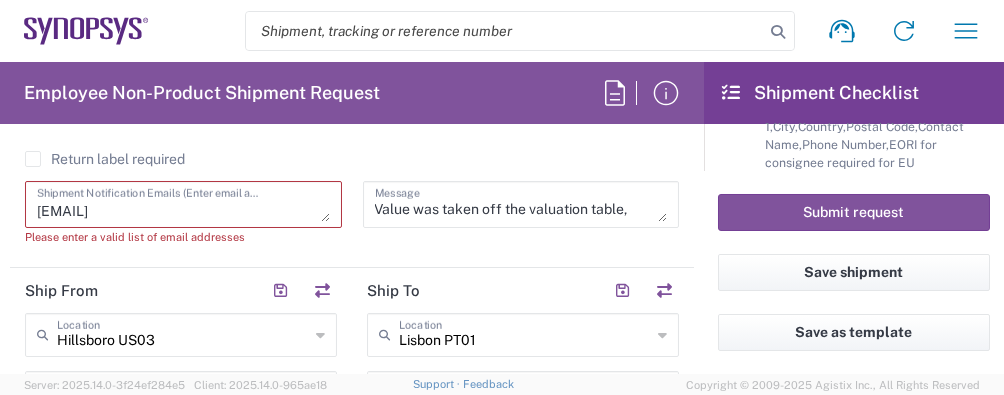 drag, startPoint x: 197, startPoint y: 202, endPoint x: -120, endPoint y: 193, distance: 317.12775 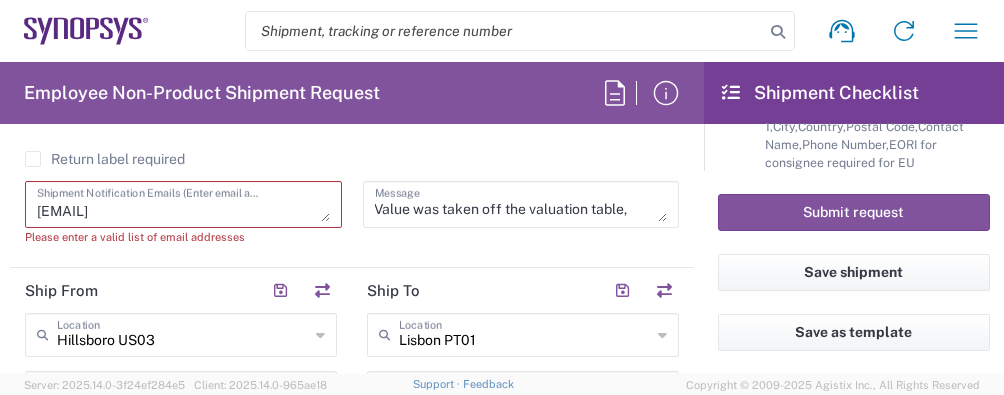 click on "[EMAIL]
[FIRST] [LAST] <[EMAIL]>; [FIRST] [LAST] <[EMAIL]>" at bounding box center (183, 204) 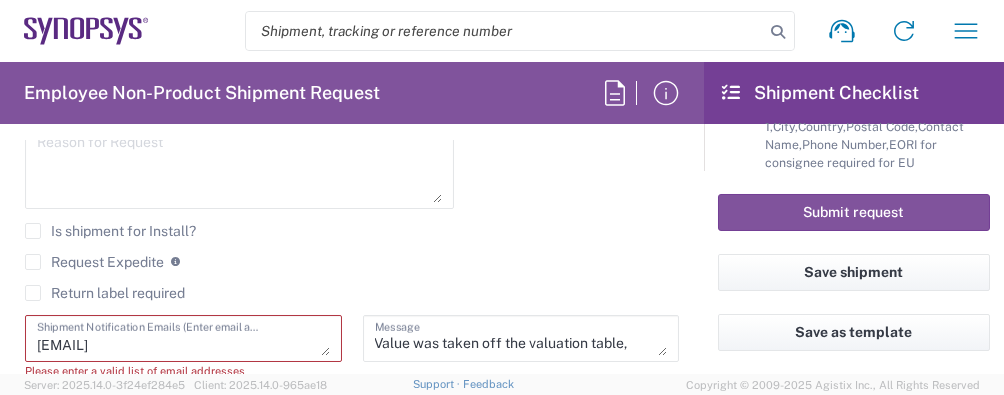 scroll, scrollTop: 800, scrollLeft: 0, axis: vertical 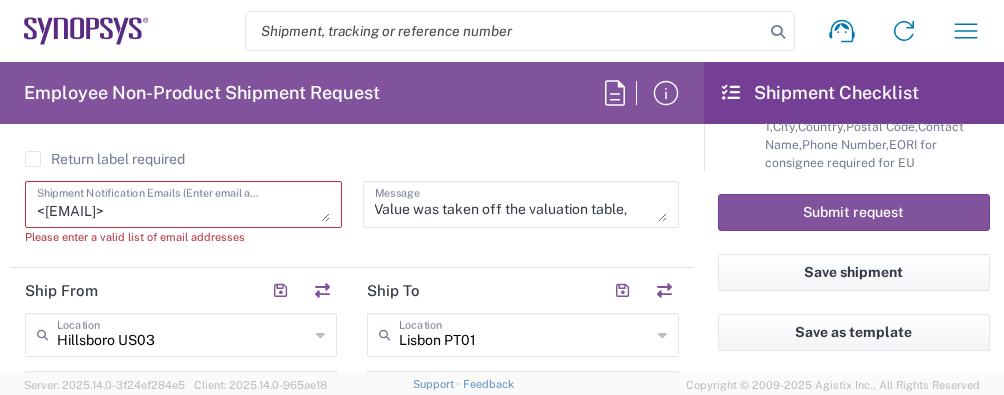 drag, startPoint x: 220, startPoint y: 208, endPoint x: -107, endPoint y: 204, distance: 327.02448 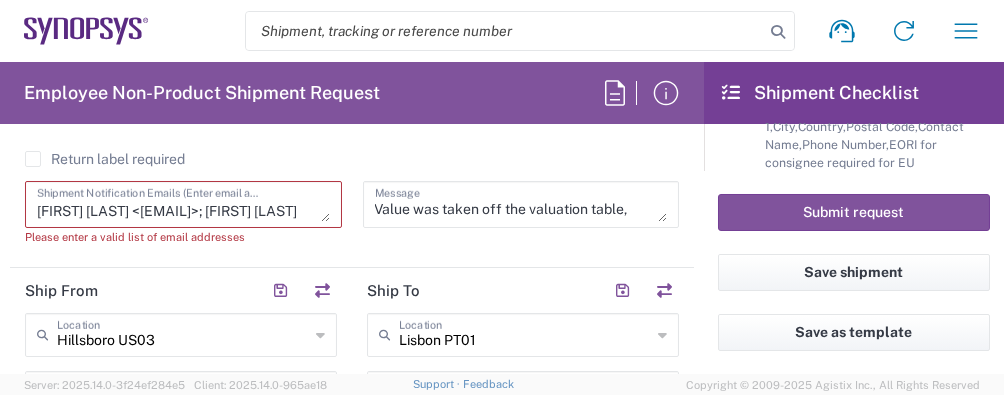 scroll, scrollTop: 83, scrollLeft: 0, axis: vertical 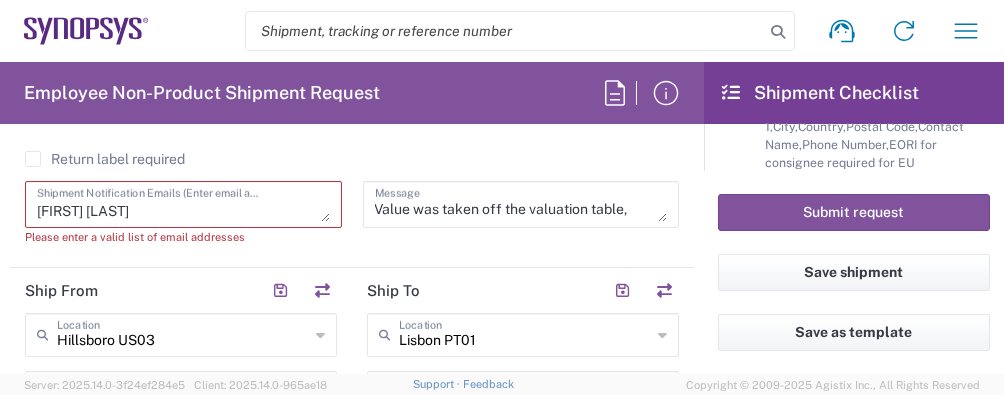 drag, startPoint x: 142, startPoint y: 207, endPoint x: -62, endPoint y: 203, distance: 204.03922 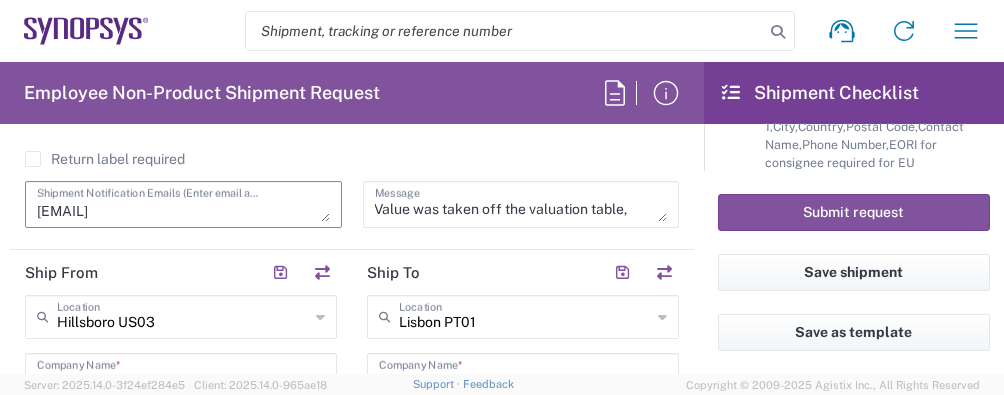 click on "[EMAIL]" at bounding box center [183, 204] 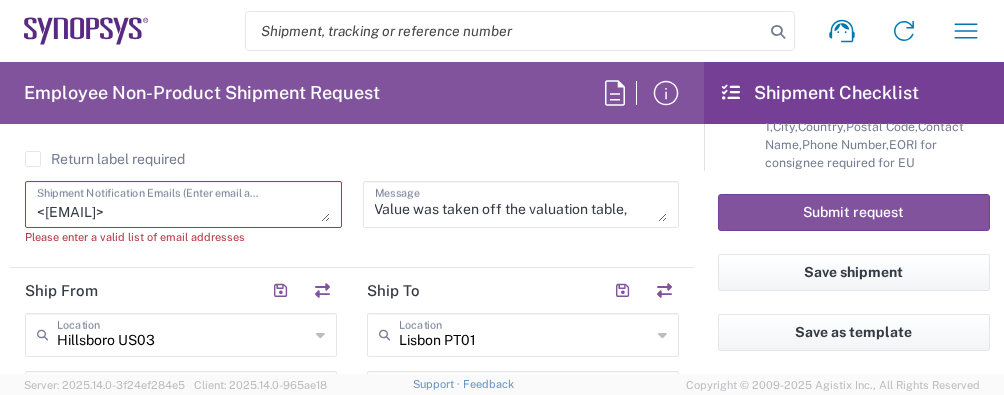 scroll, scrollTop: 103, scrollLeft: 0, axis: vertical 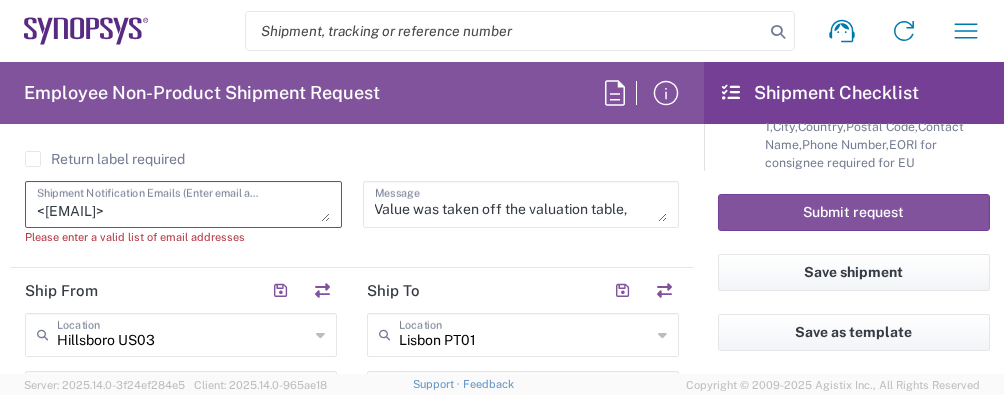 type on "[EMAIL]
[FIRST] [LAST] <[EMAIL]>; [FIRST] [LAST] <[EMAIL]>" 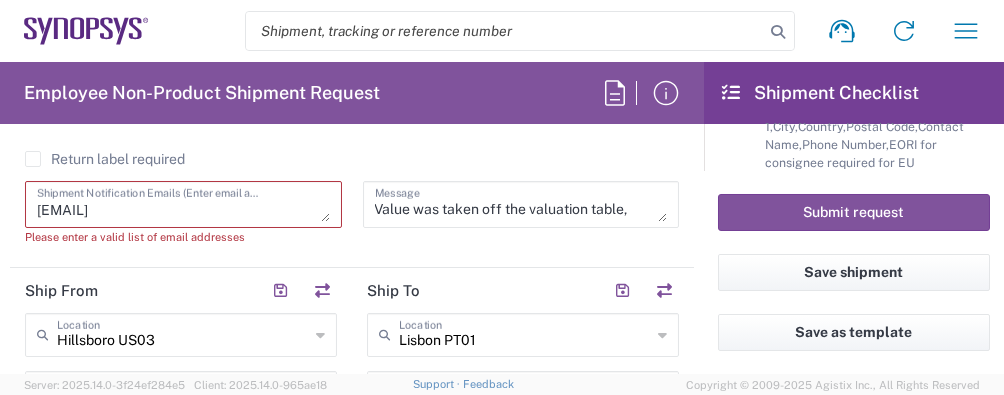 drag, startPoint x: 236, startPoint y: 206, endPoint x: -117, endPoint y: 184, distance: 353.68488 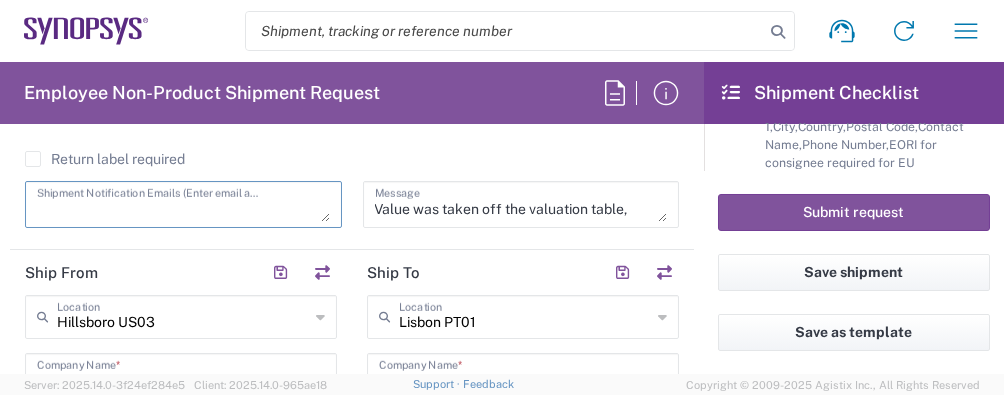 type 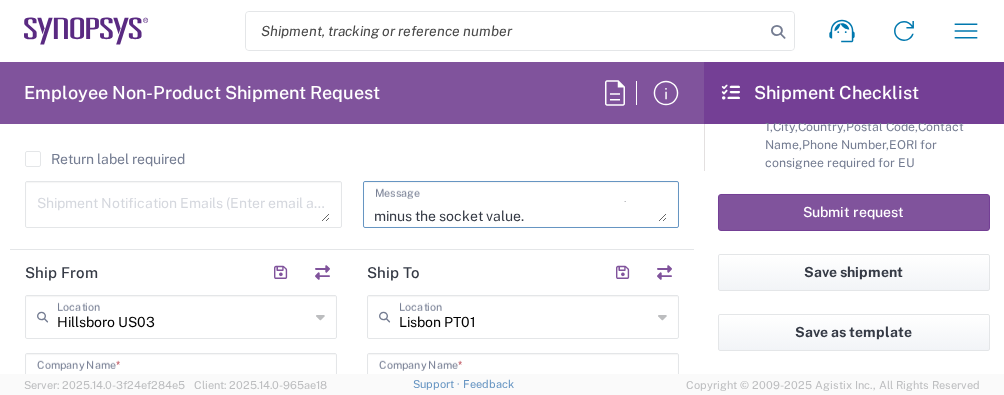 scroll, scrollTop: 20, scrollLeft: 0, axis: vertical 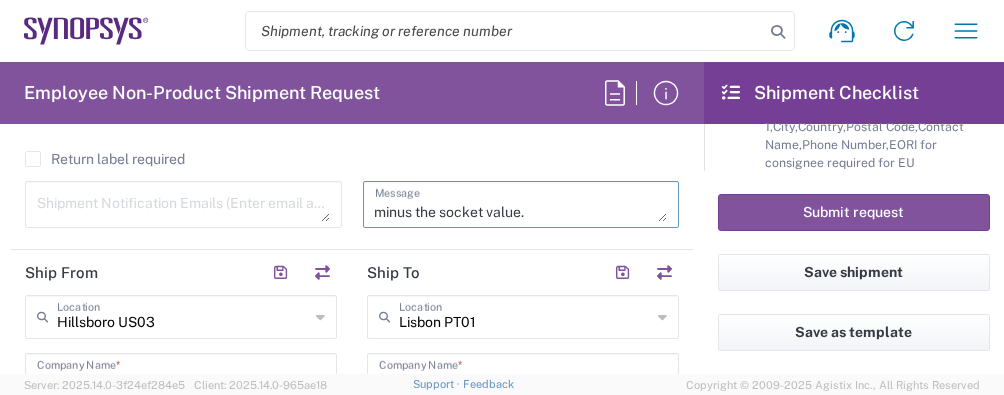 drag, startPoint x: 366, startPoint y: 204, endPoint x: 627, endPoint y: 215, distance: 261.2317 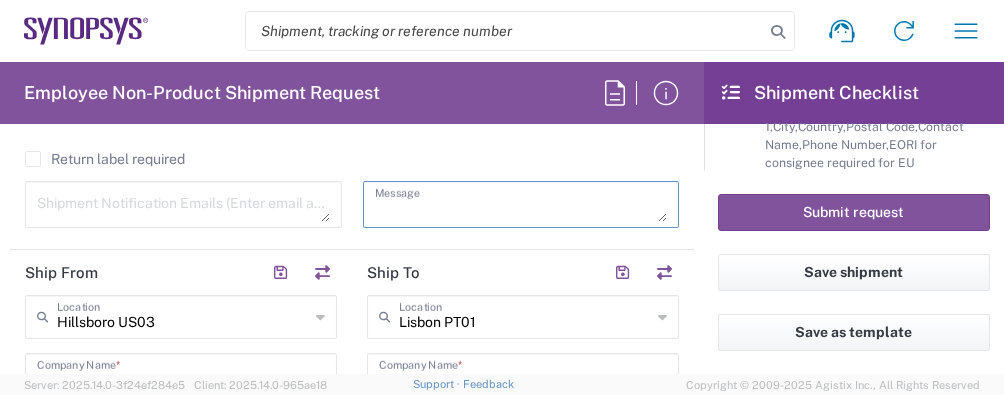 scroll, scrollTop: 0, scrollLeft: 0, axis: both 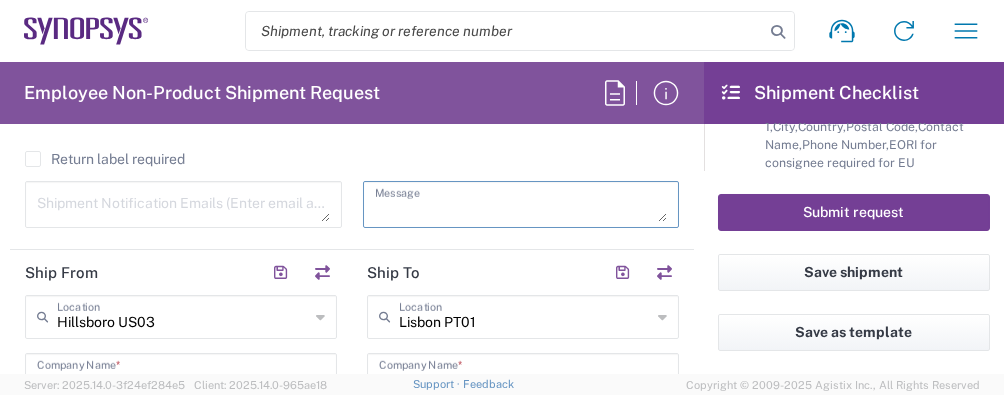 type 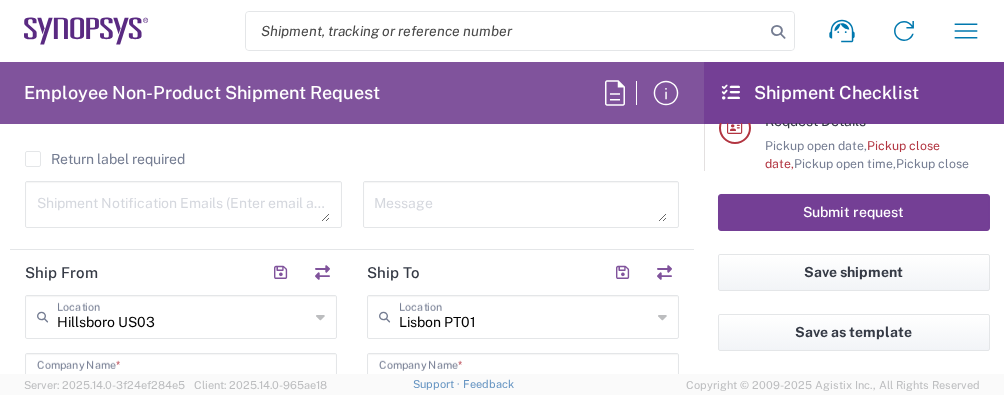 scroll, scrollTop: 0, scrollLeft: 0, axis: both 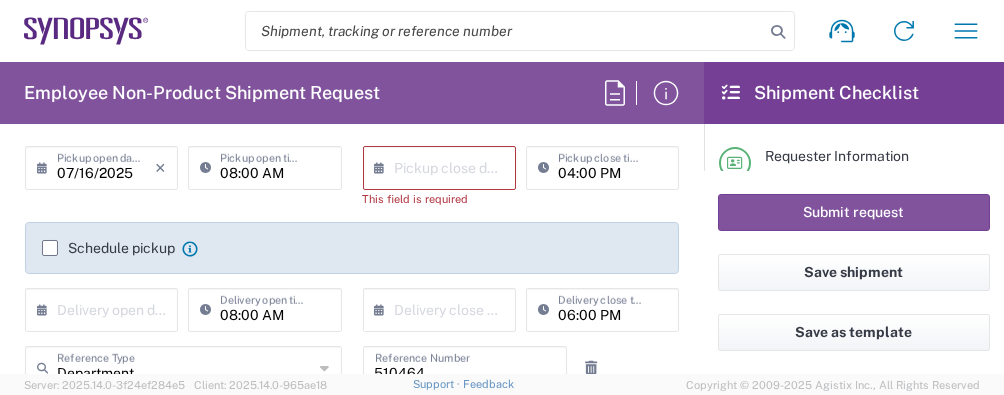 click at bounding box center (444, 166) 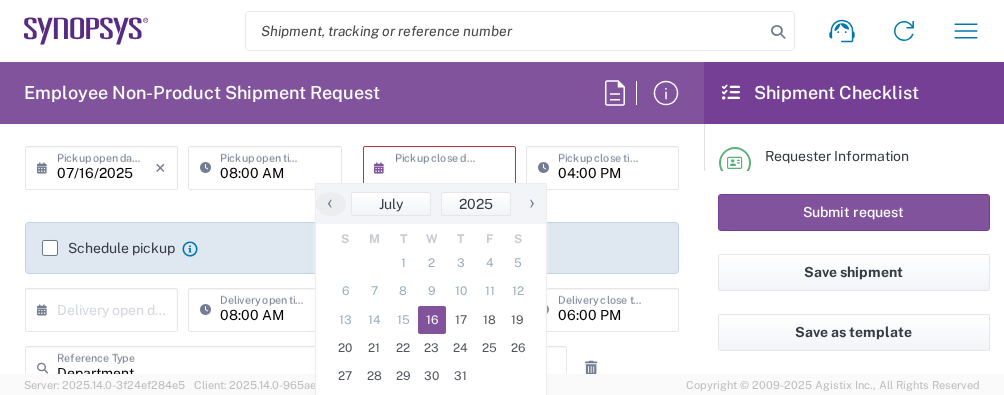 click on "16" 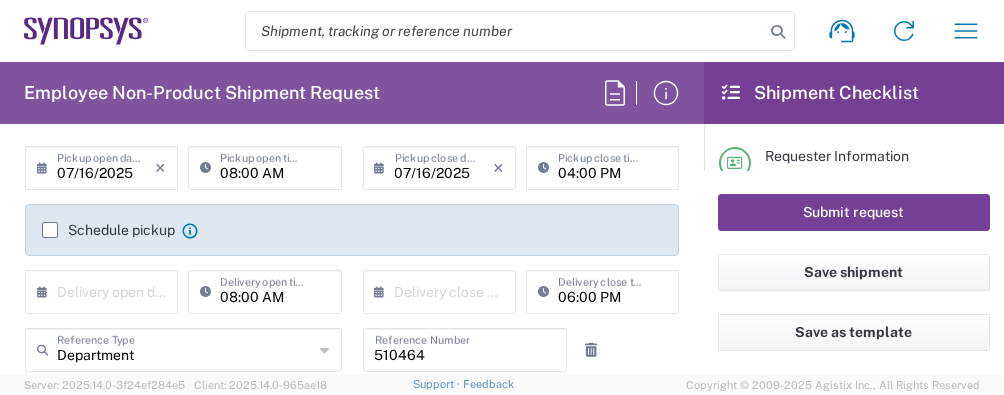 click on "Submit request" 